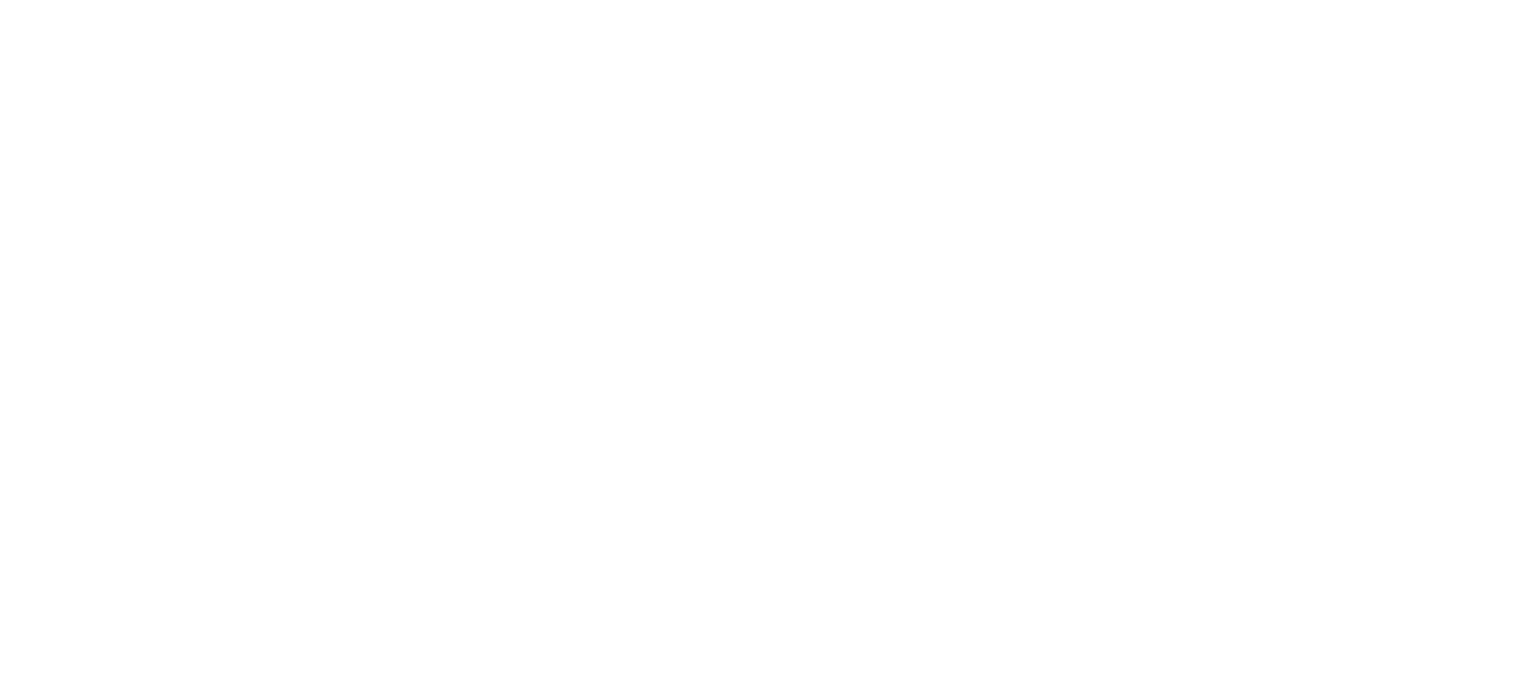 scroll, scrollTop: 0, scrollLeft: 0, axis: both 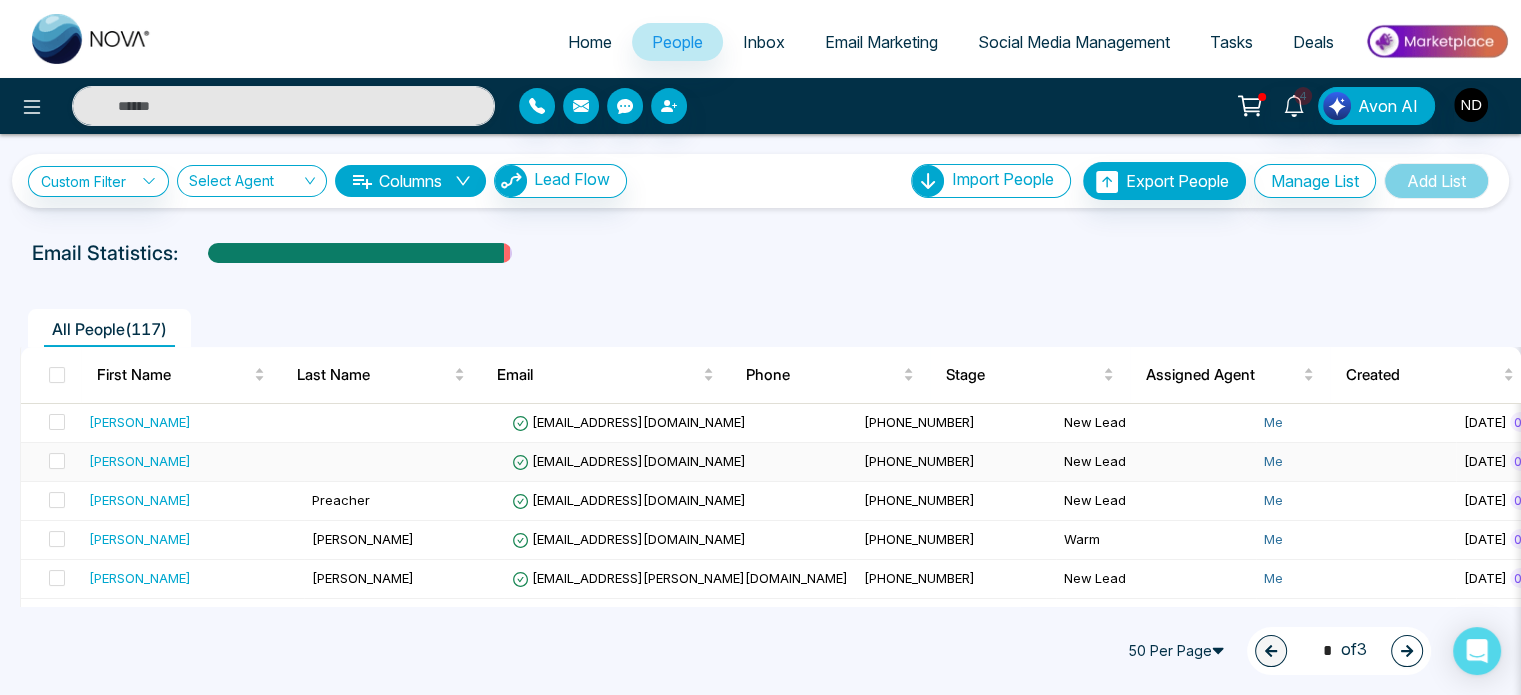 click on "[PERSON_NAME]" at bounding box center (140, 461) 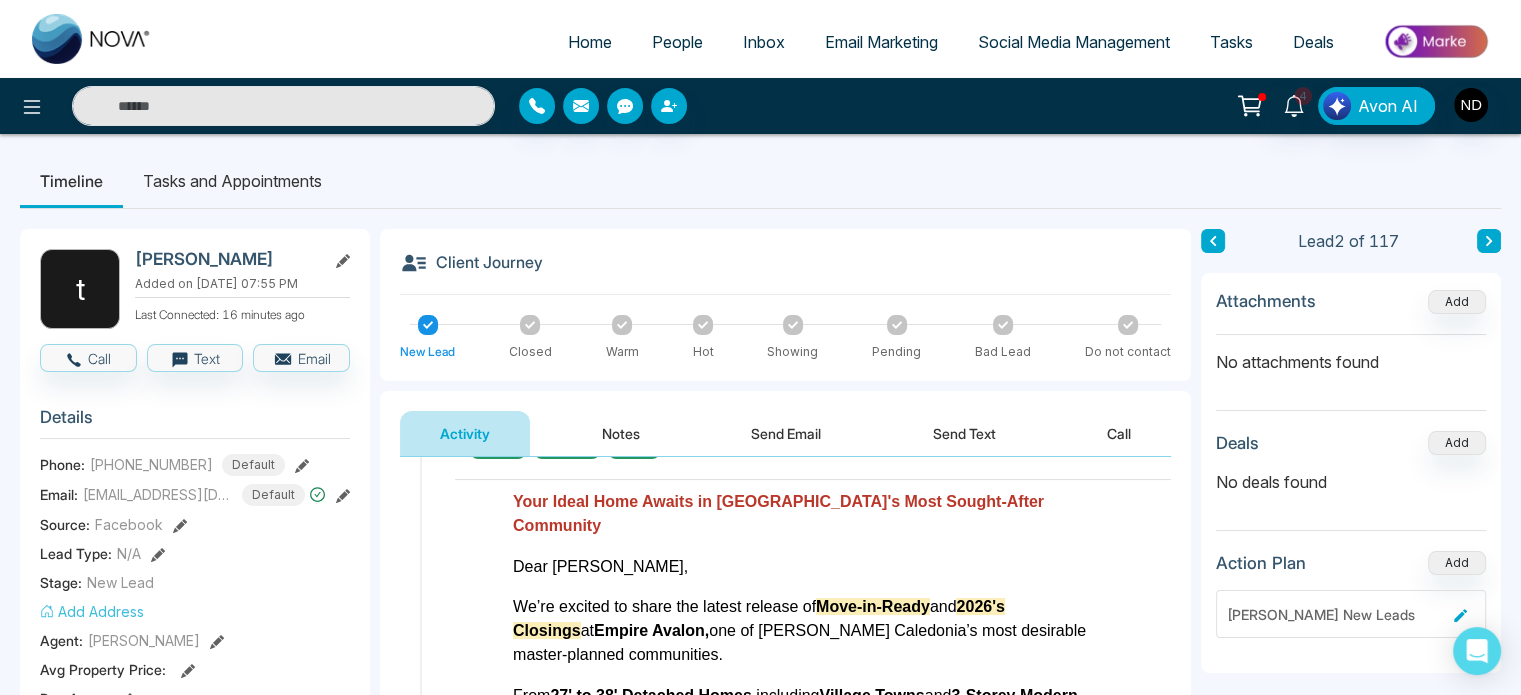 scroll, scrollTop: 1229, scrollLeft: 0, axis: vertical 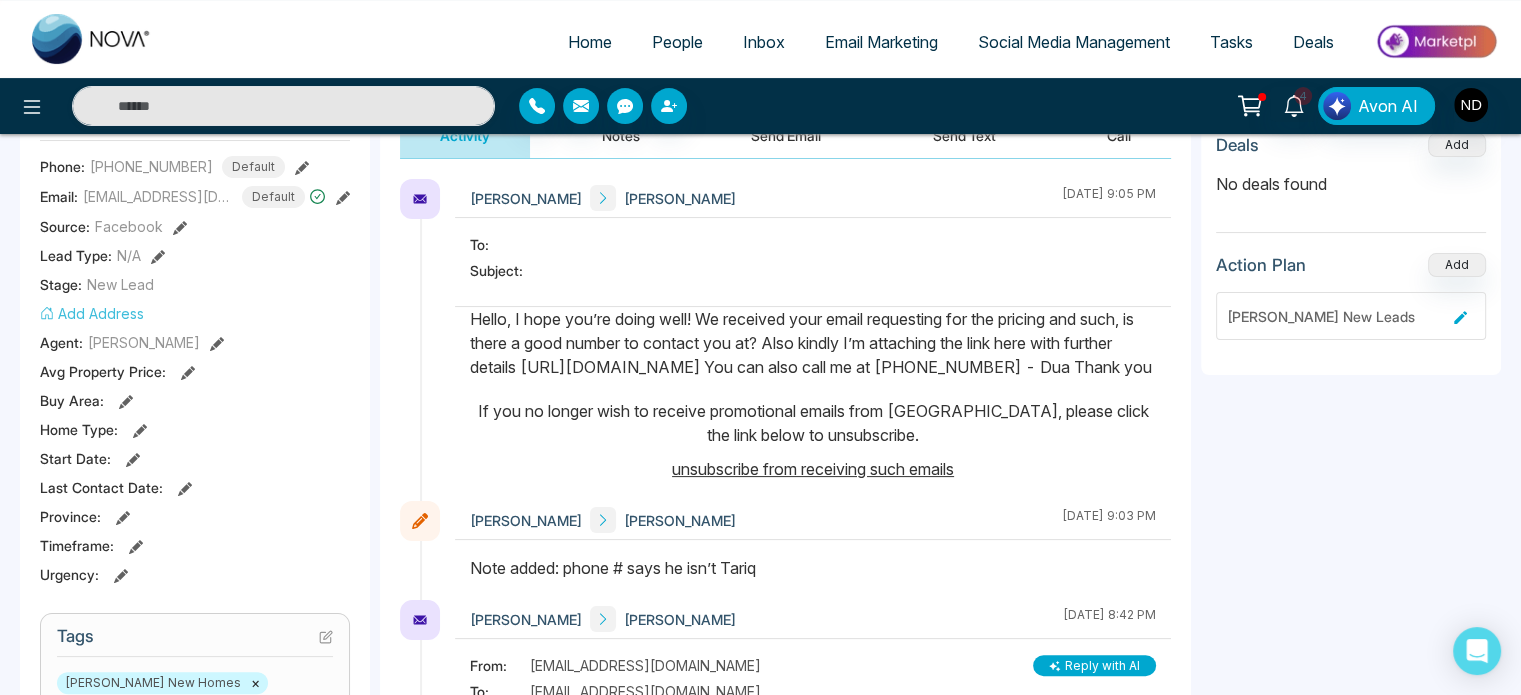 drag, startPoint x: 1072, startPoint y: 387, endPoint x: 468, endPoint y: 393, distance: 604.0298 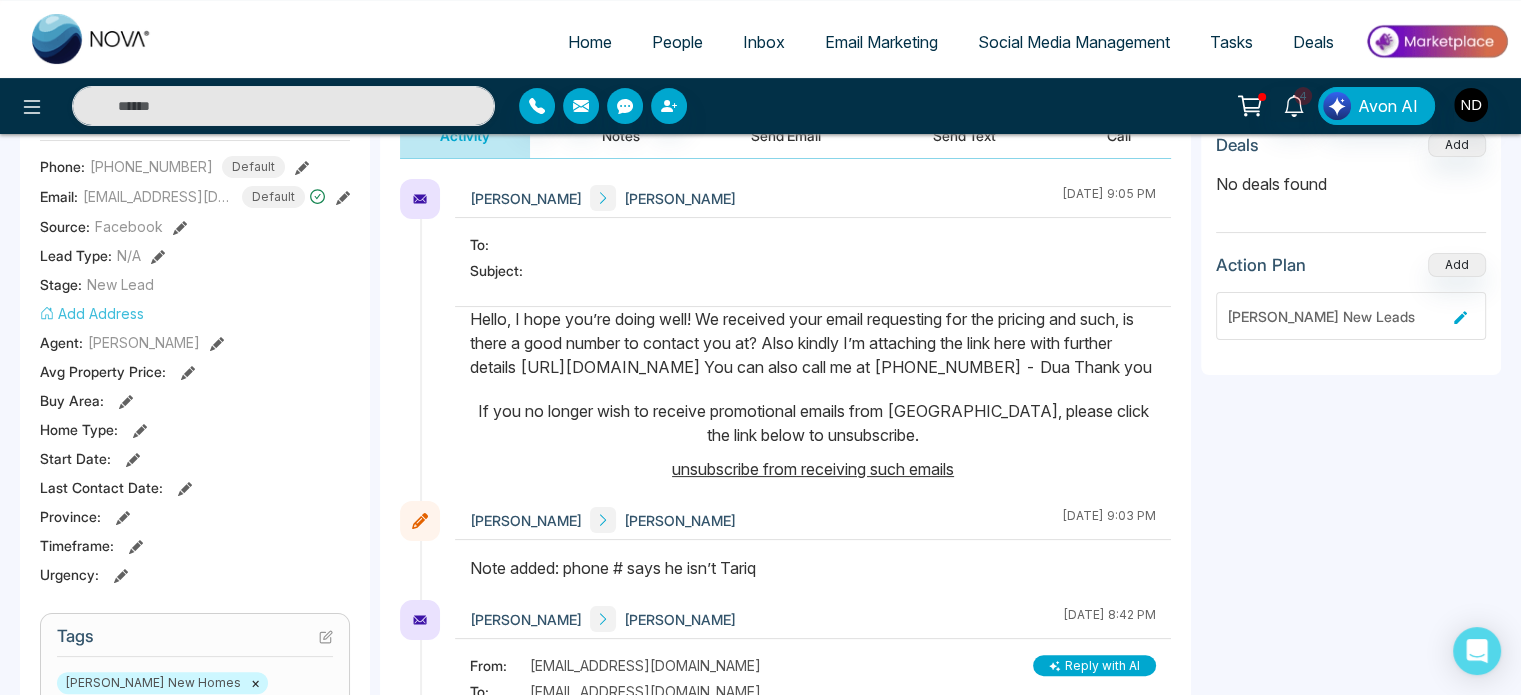 click at bounding box center [813, 394] 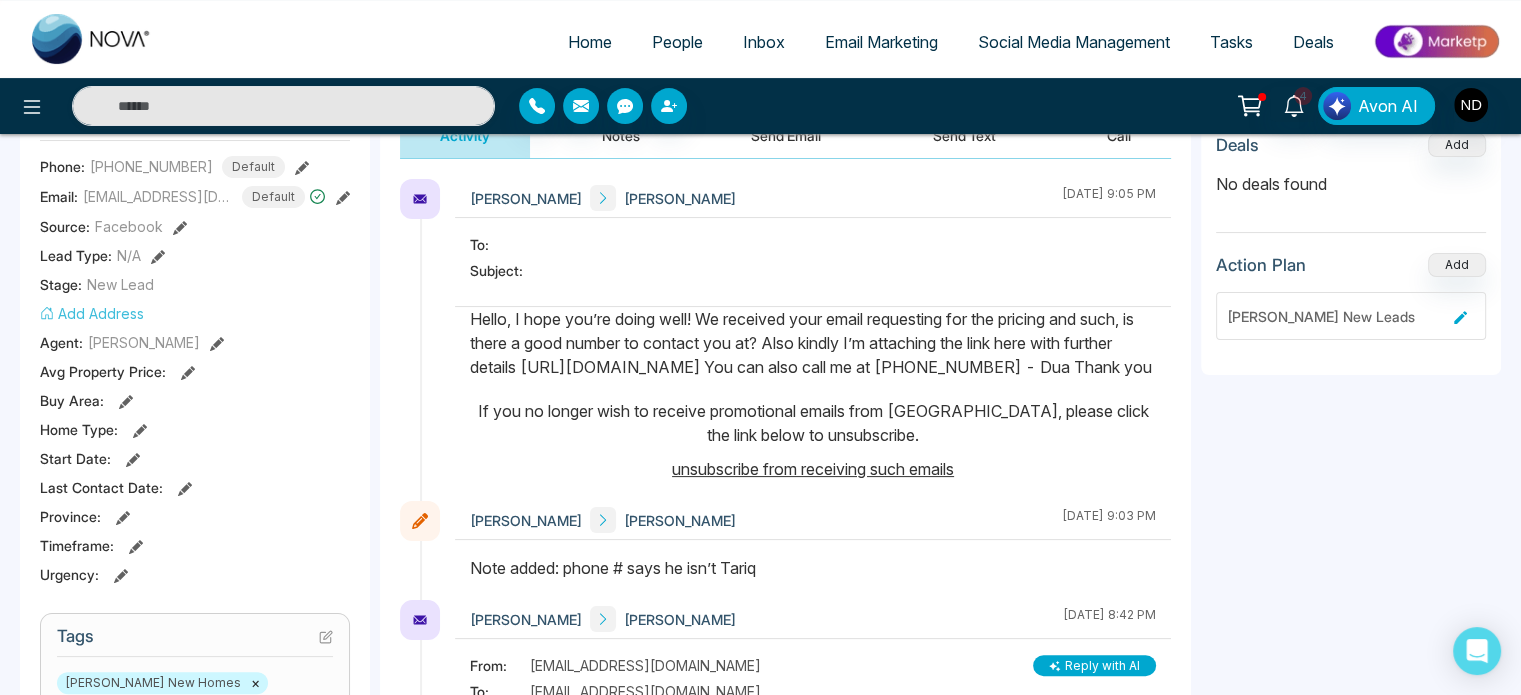 scroll, scrollTop: 0, scrollLeft: 0, axis: both 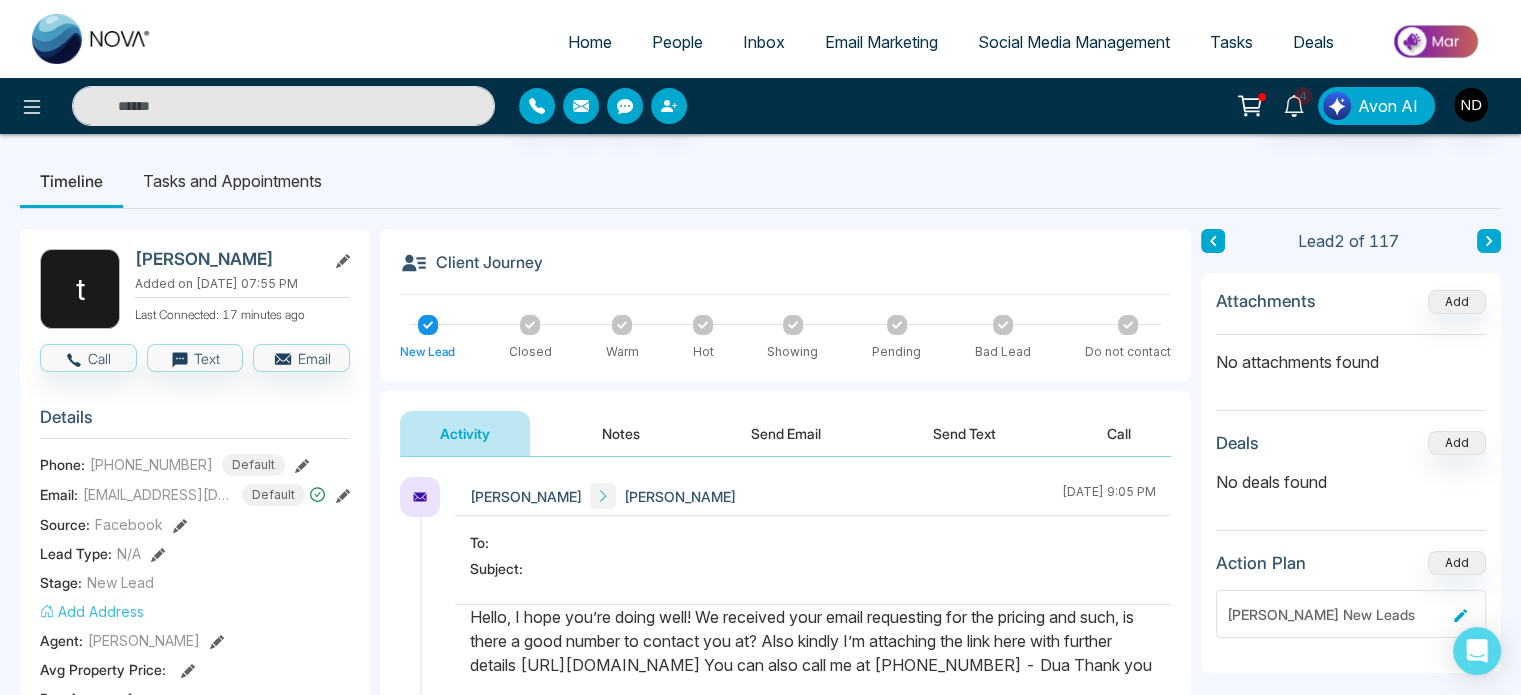click on "Email Marketing" at bounding box center (881, 42) 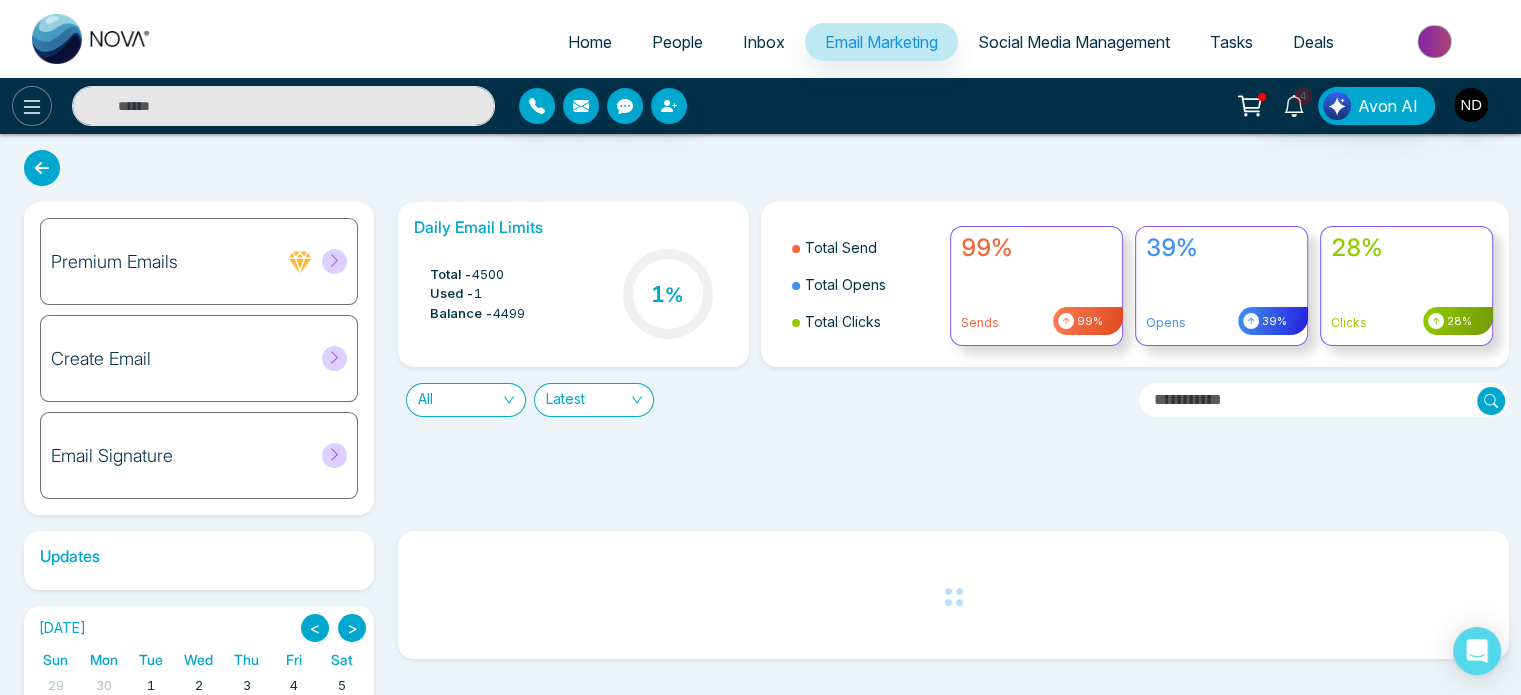 click 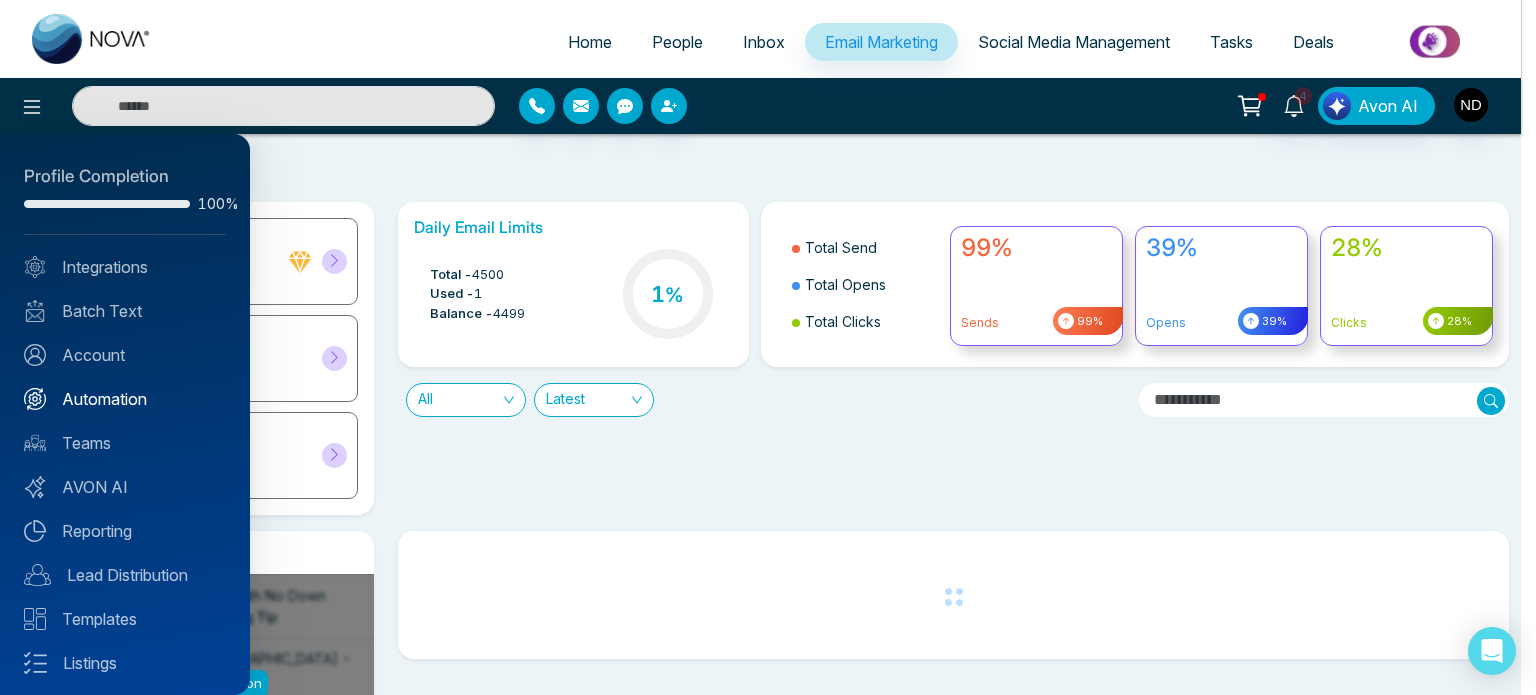 click on "Automation" at bounding box center [125, 399] 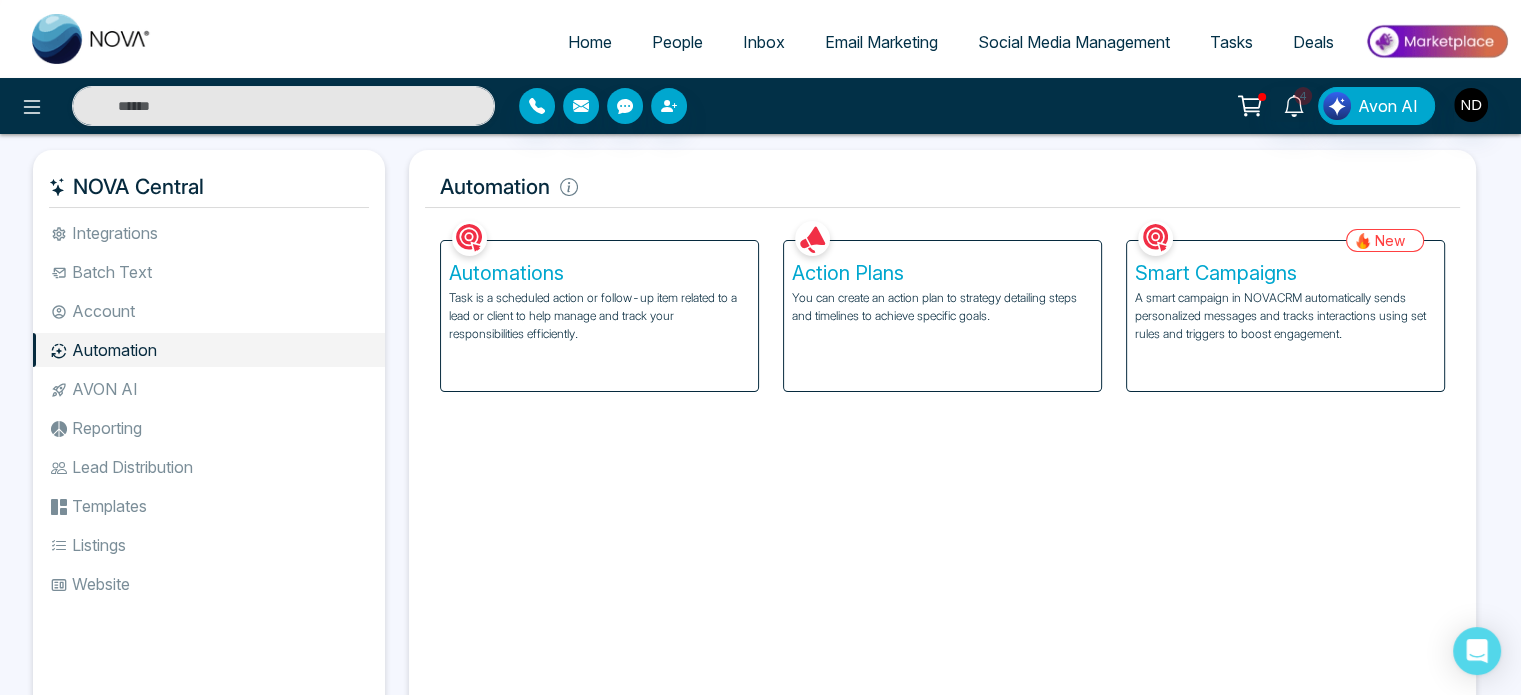 click on "Task is a scheduled action or follow-up item related to a lead or client to help manage and track your responsibilities efficiently." at bounding box center (599, 316) 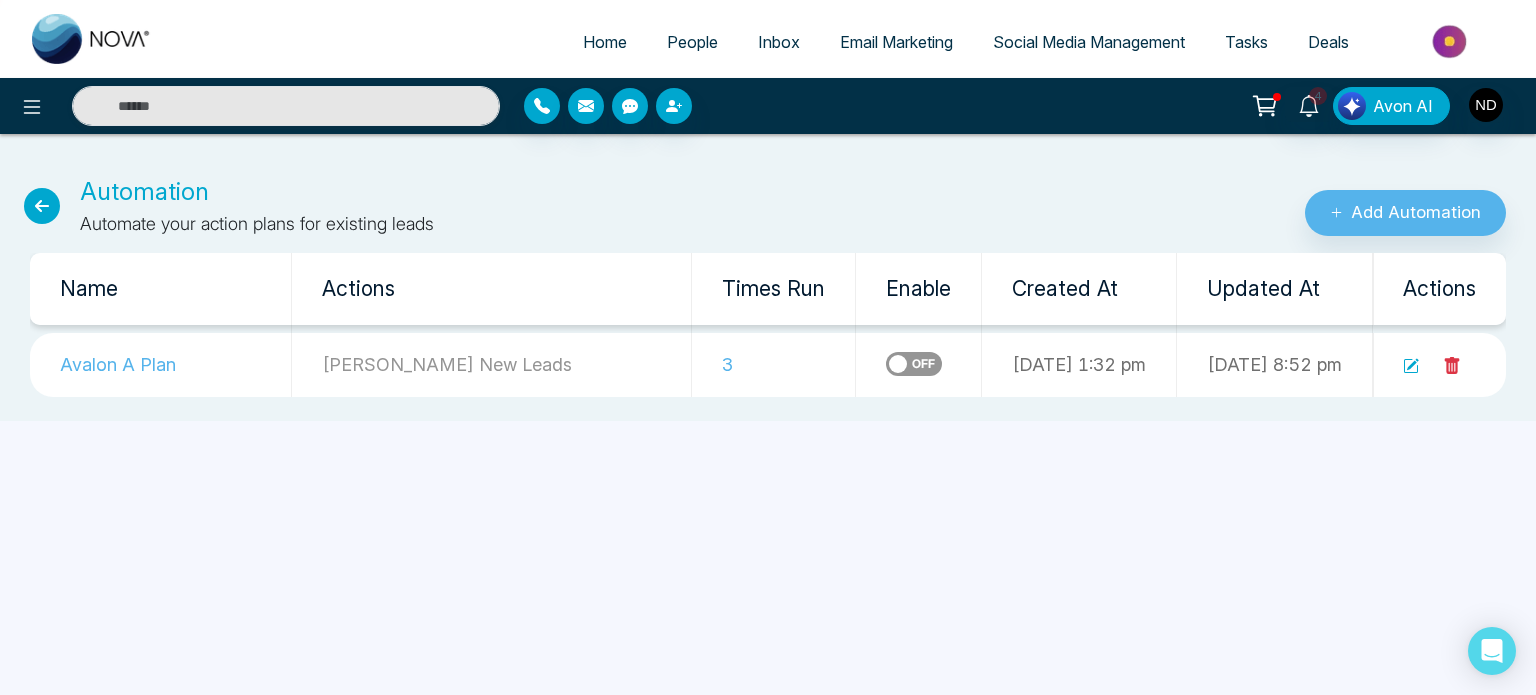 click 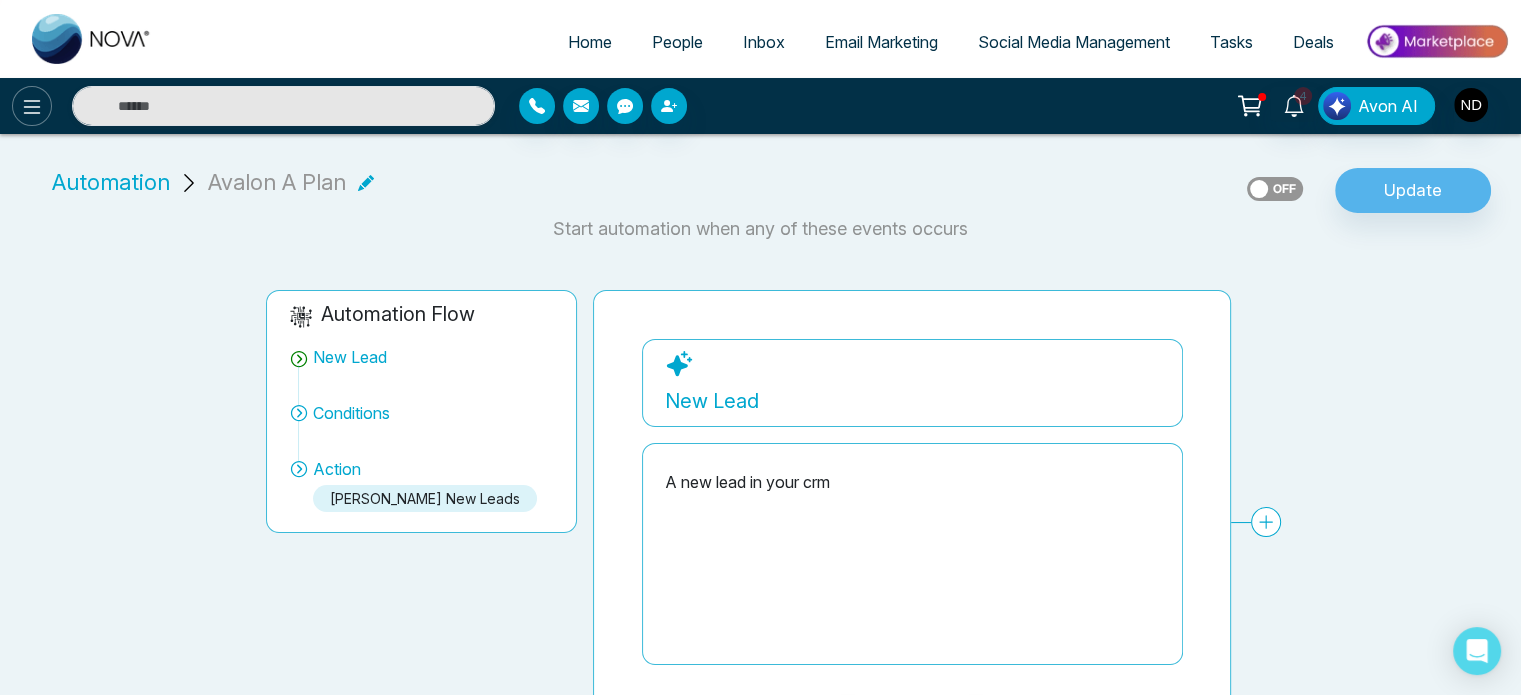 click 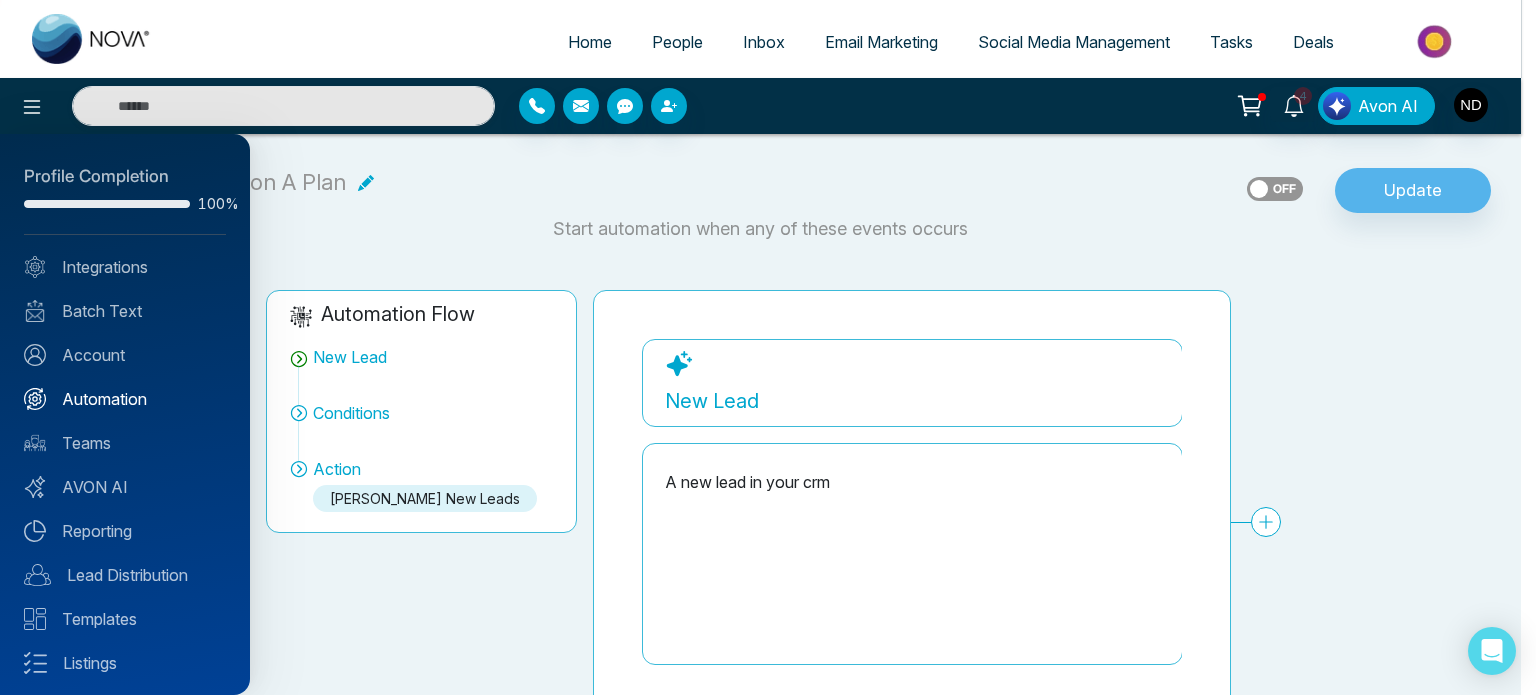 click on "Automation" at bounding box center (125, 399) 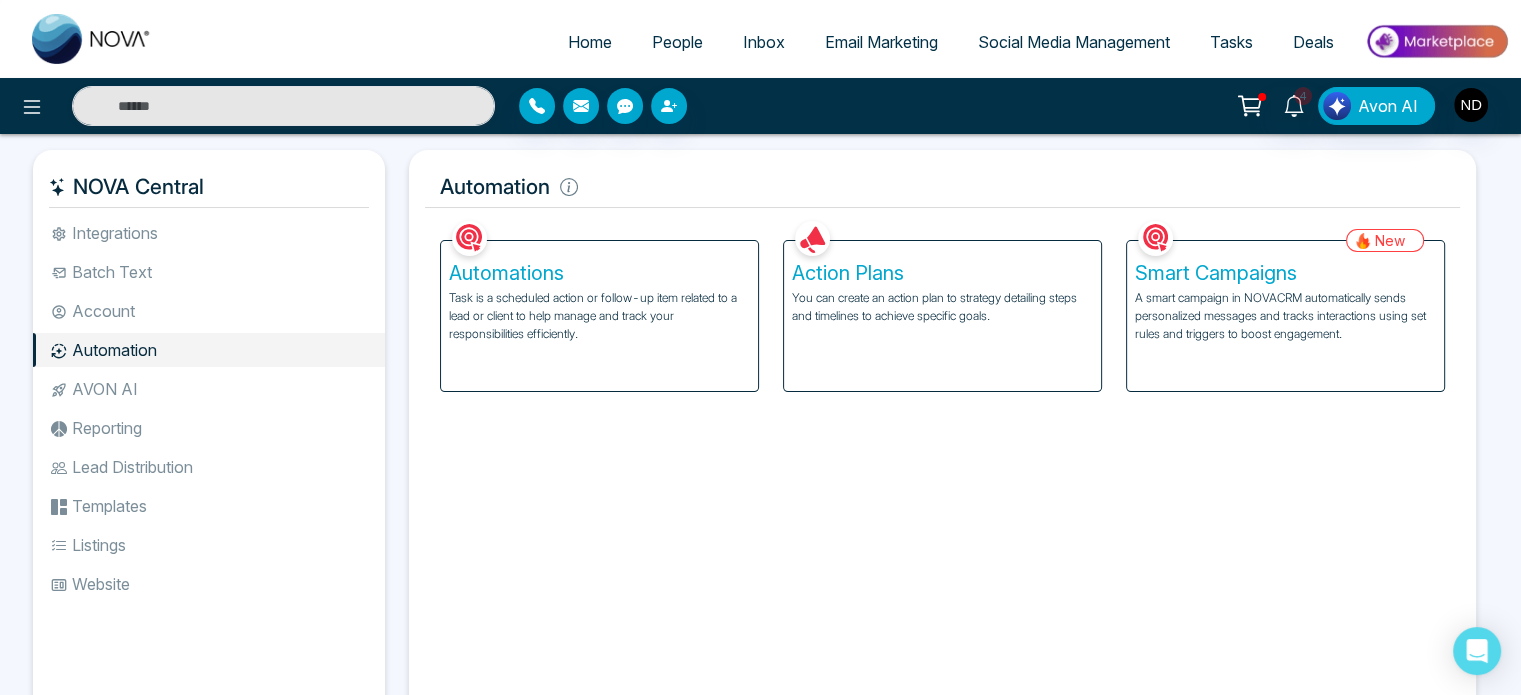 click on "You can create an action plan to strategy detailing steps and timelines to achieve specific goals." at bounding box center [942, 307] 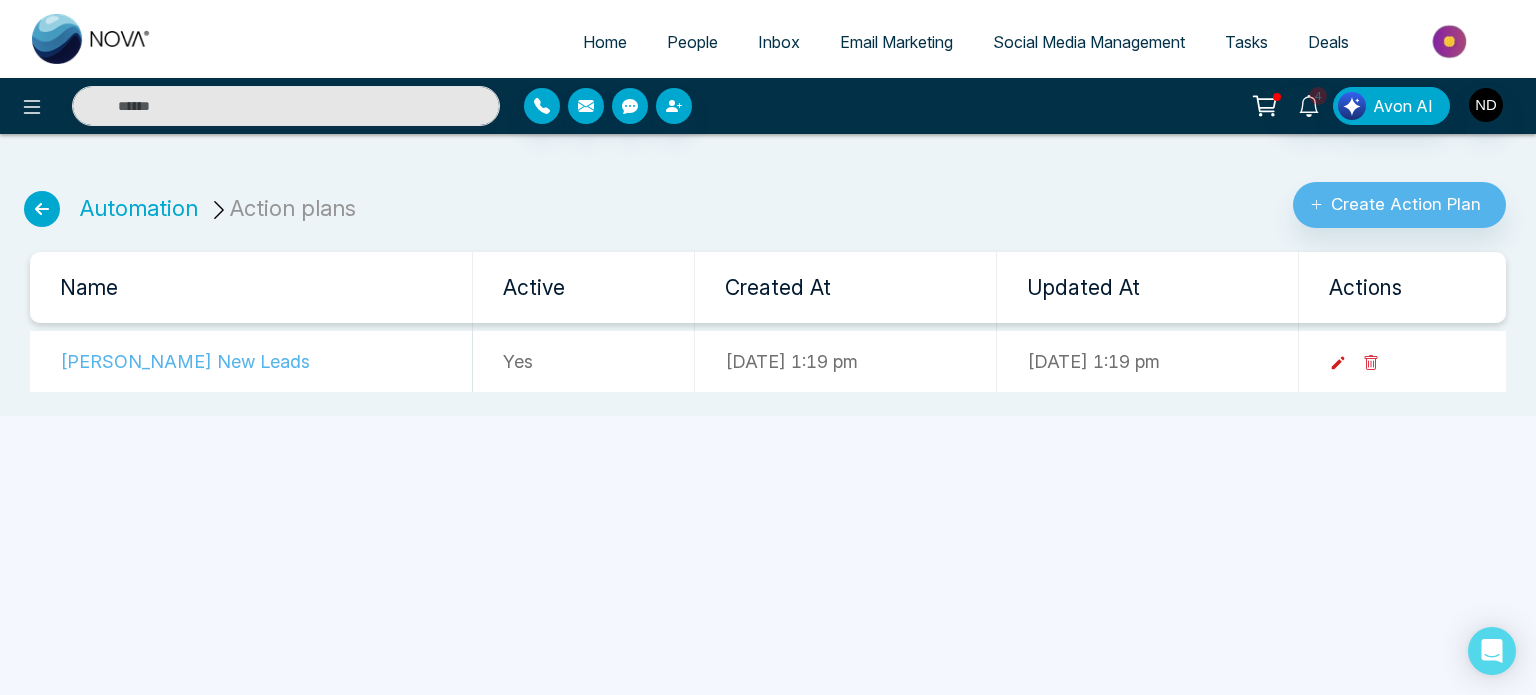 click 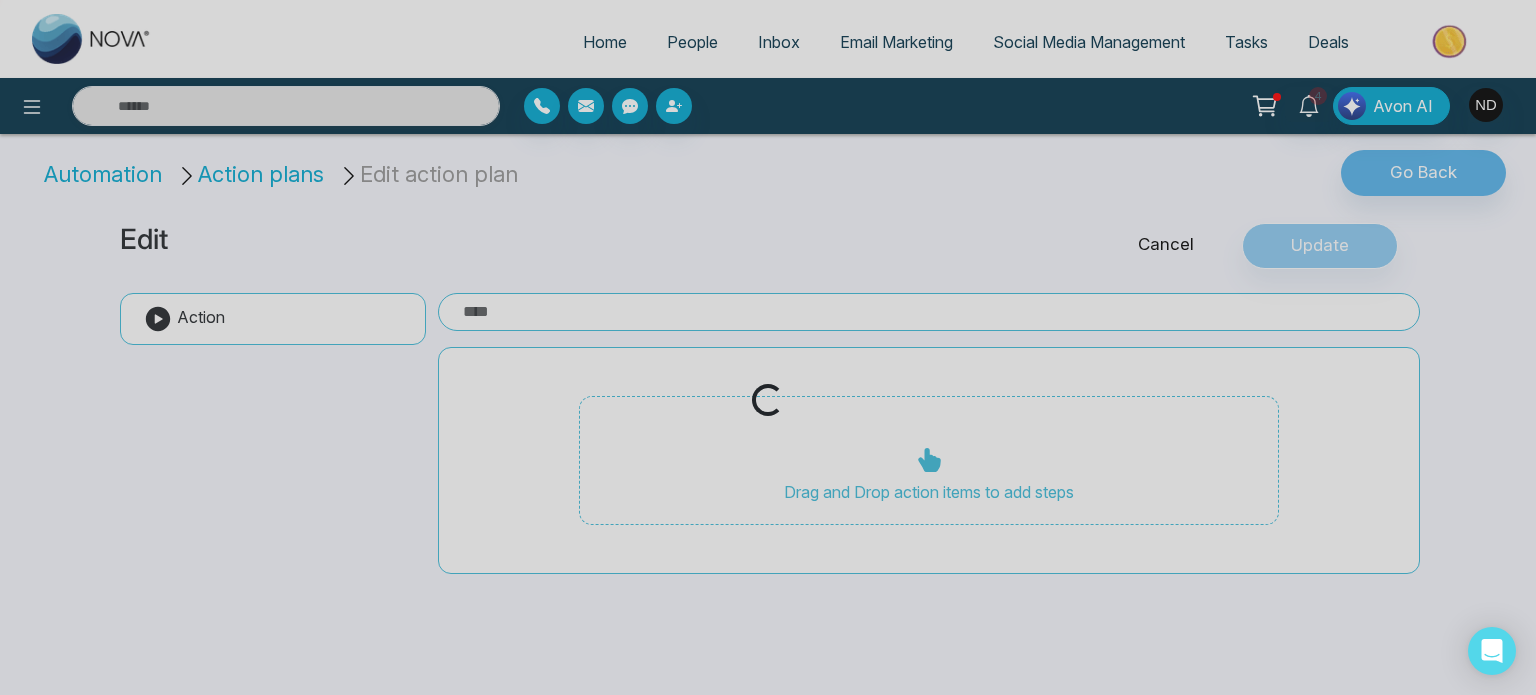 type on "**********" 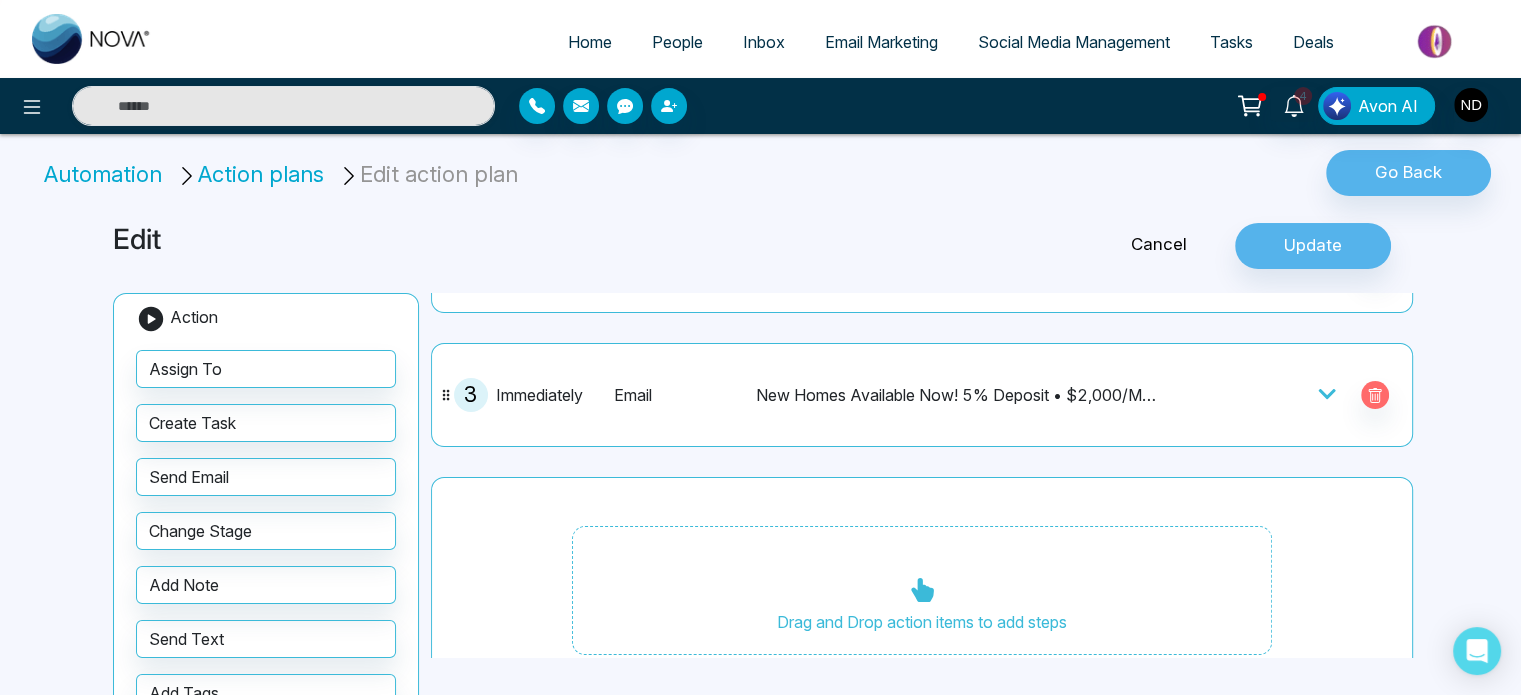 scroll, scrollTop: 259, scrollLeft: 0, axis: vertical 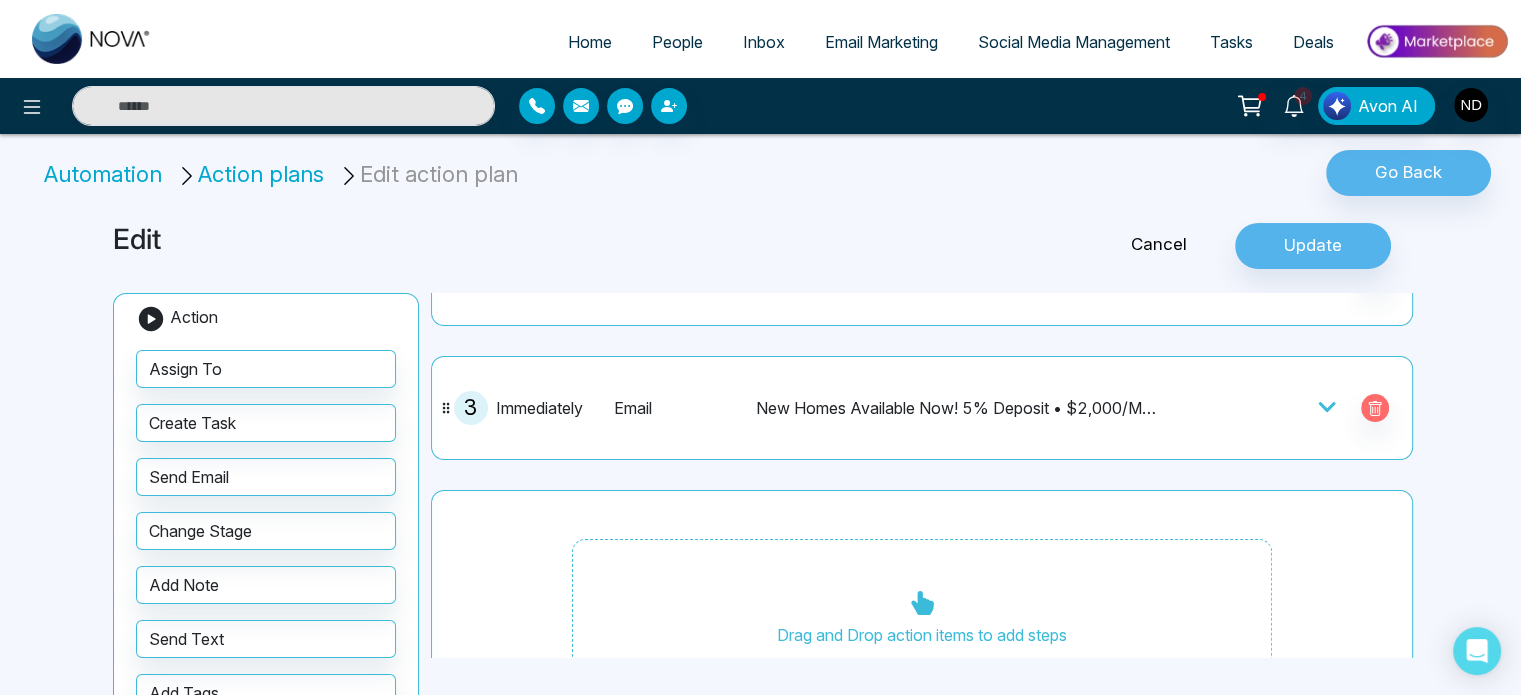 click 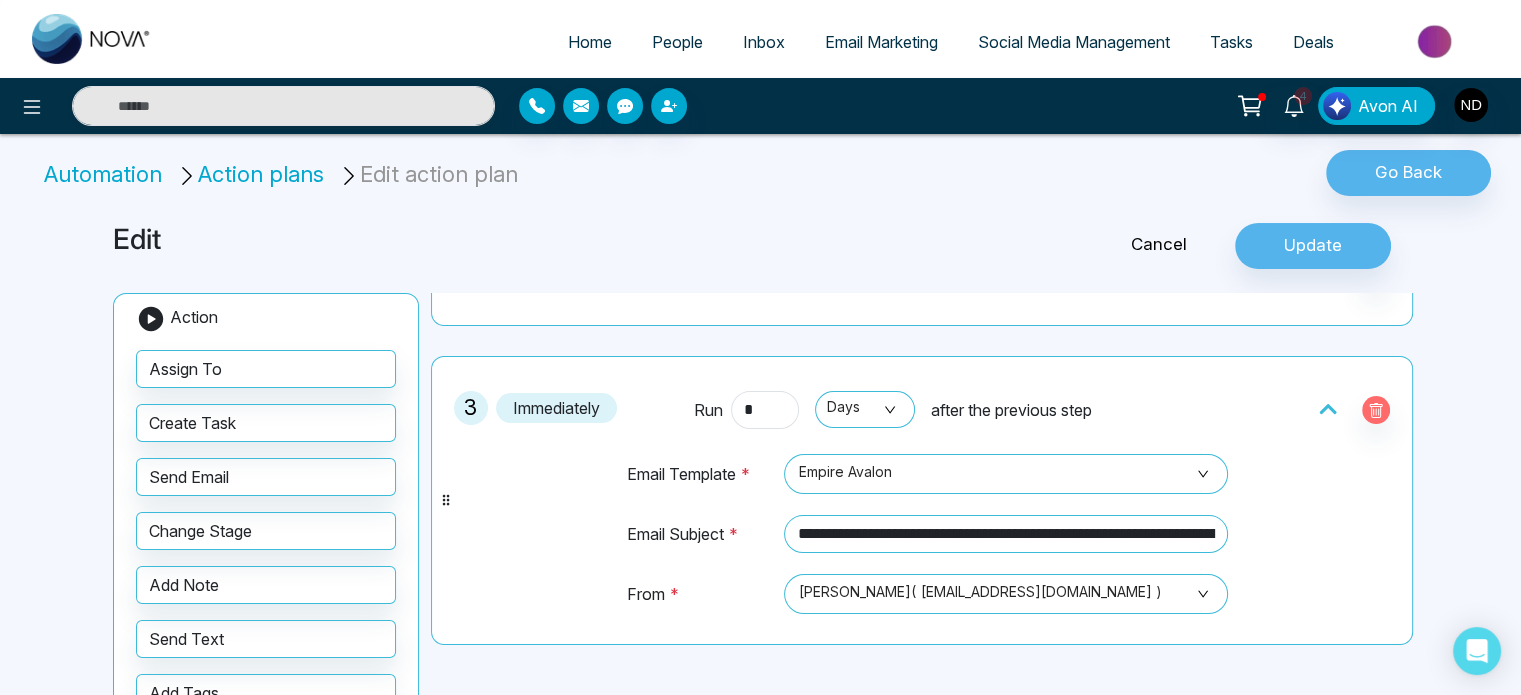 click on "Email Marketing" at bounding box center (881, 42) 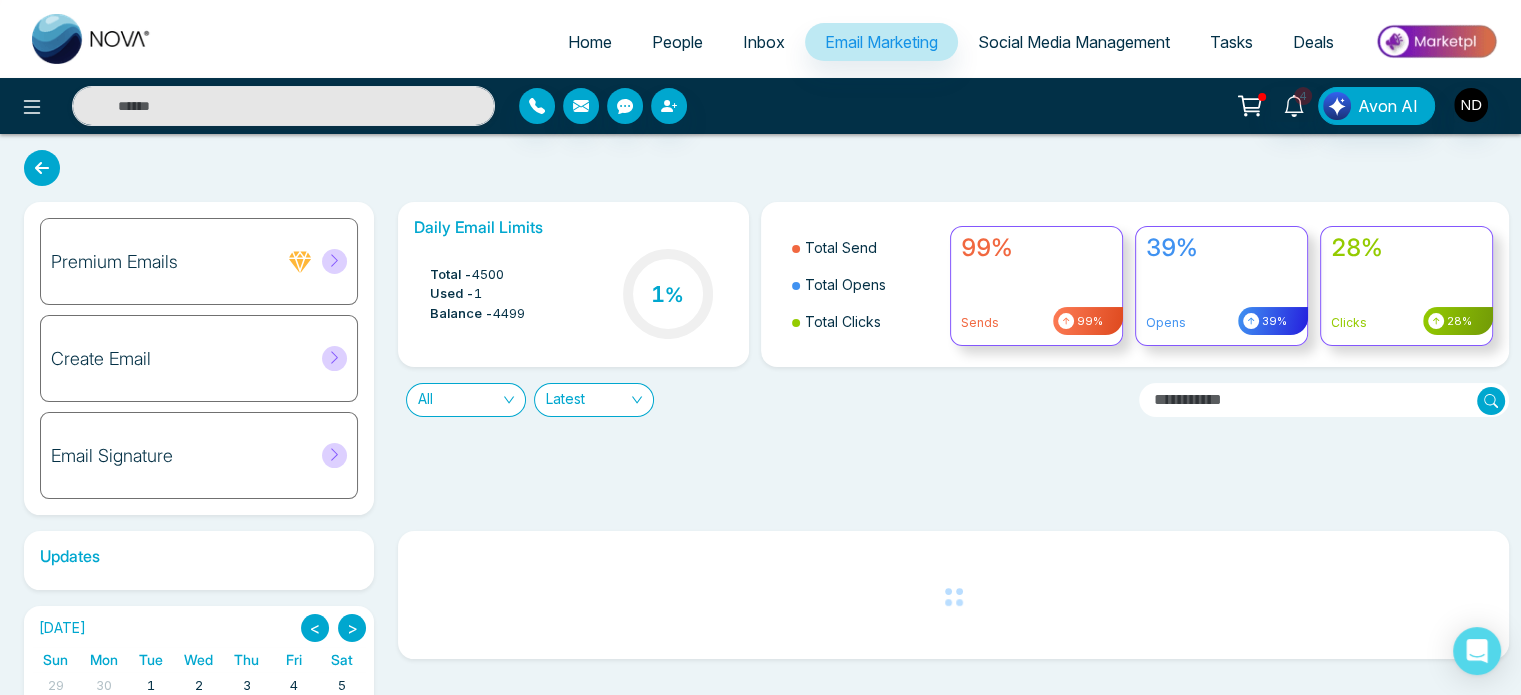 click on "Create Email" at bounding box center (101, 359) 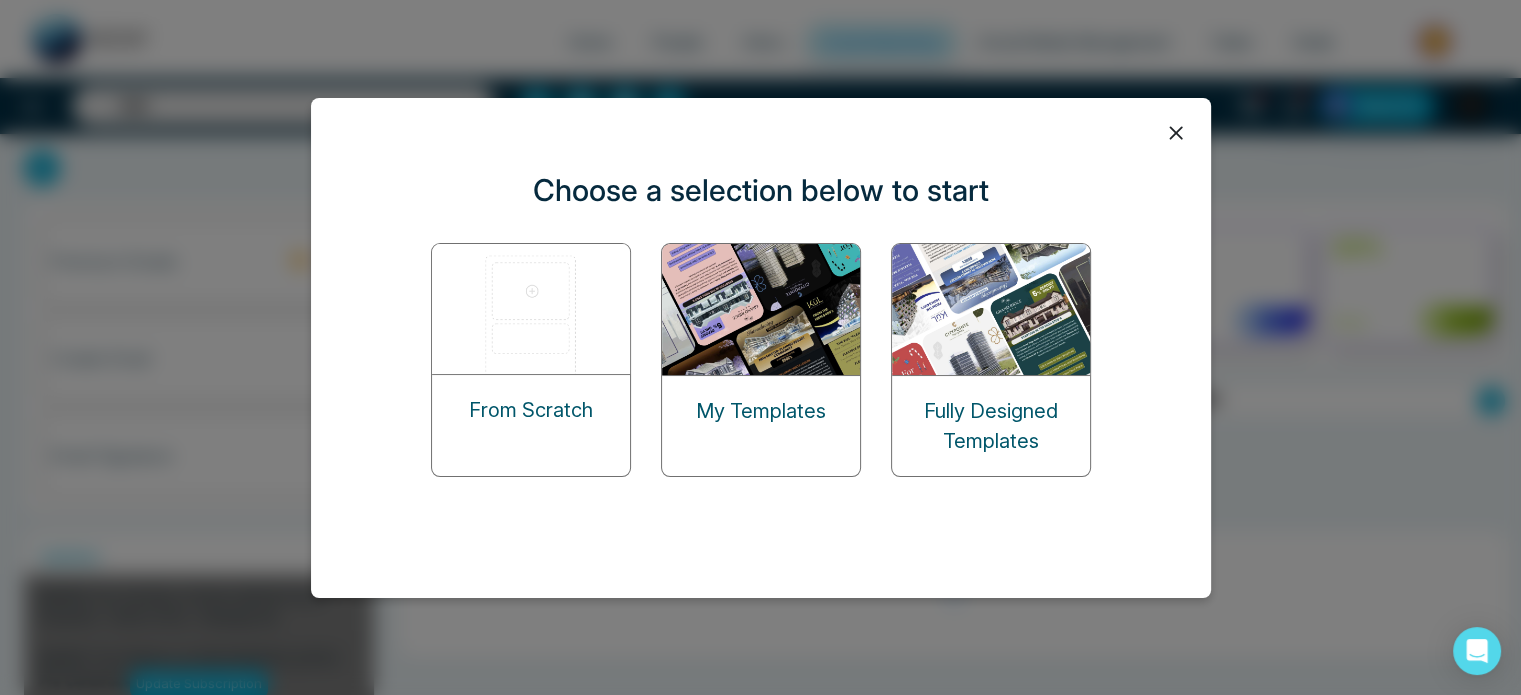 click on "My Templates" at bounding box center [761, 411] 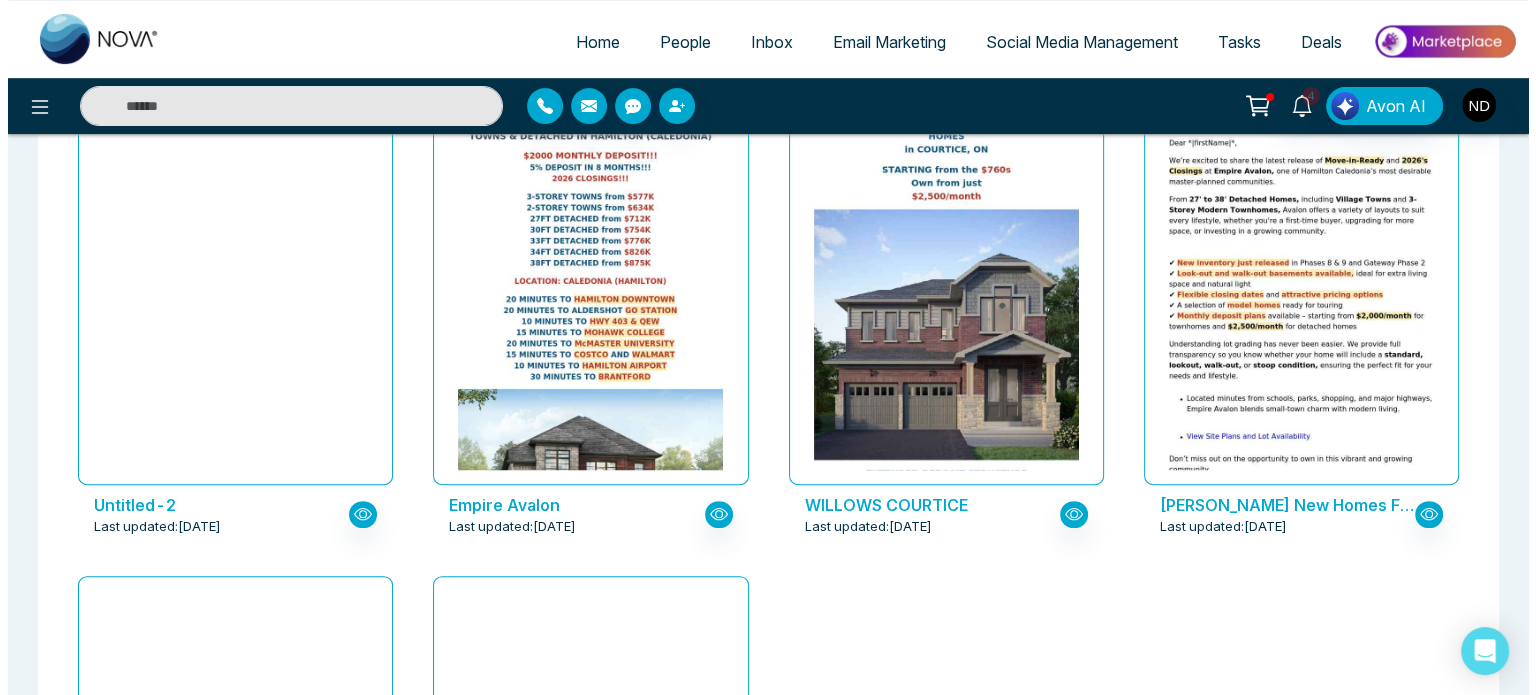 scroll, scrollTop: 660, scrollLeft: 0, axis: vertical 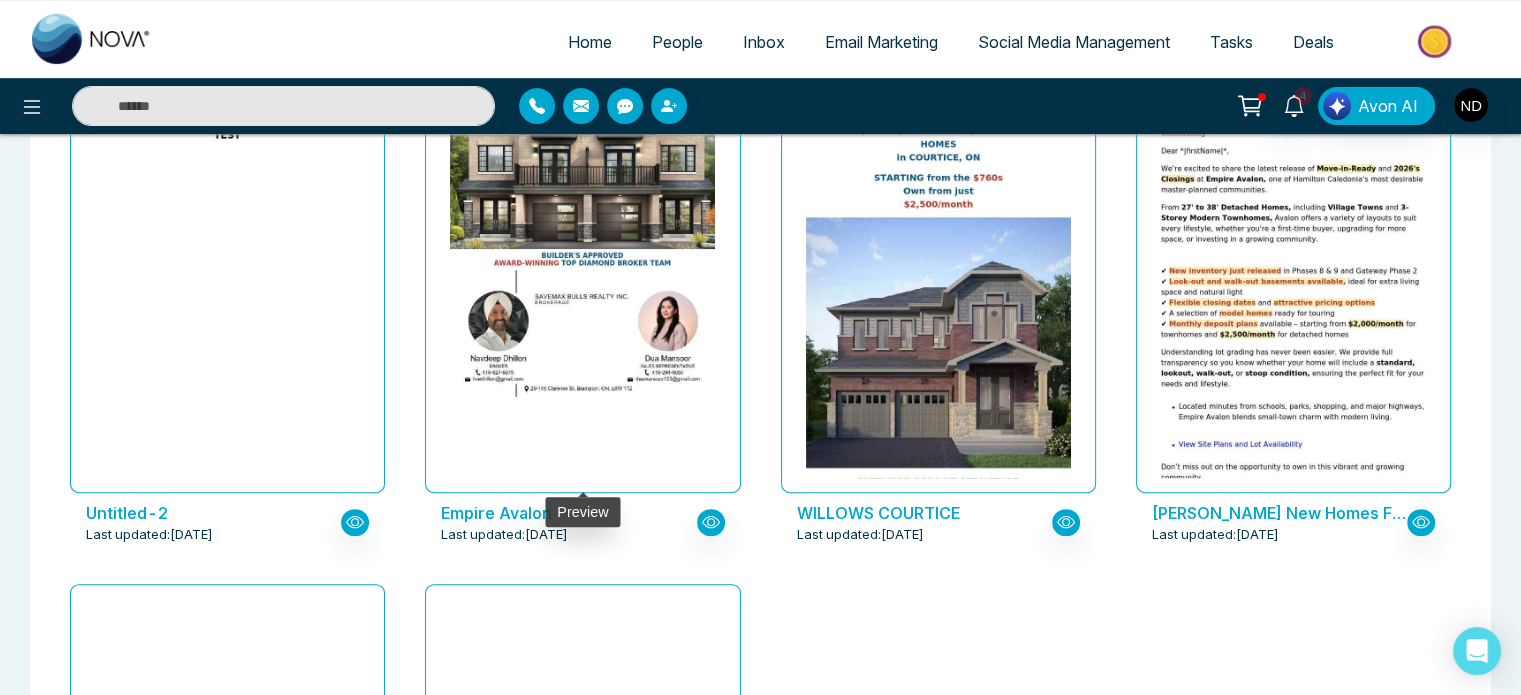 click at bounding box center [583, -226] 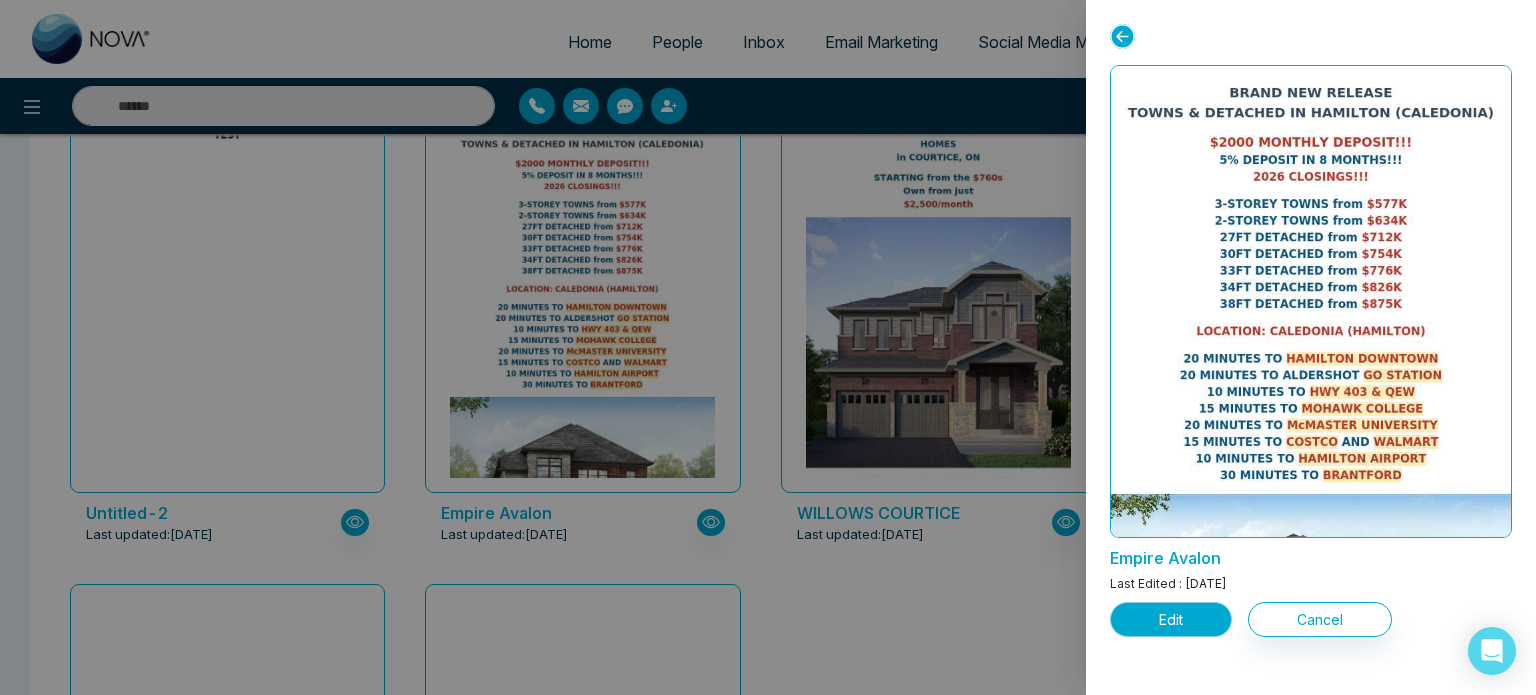 click on "Edit" at bounding box center [1171, 619] 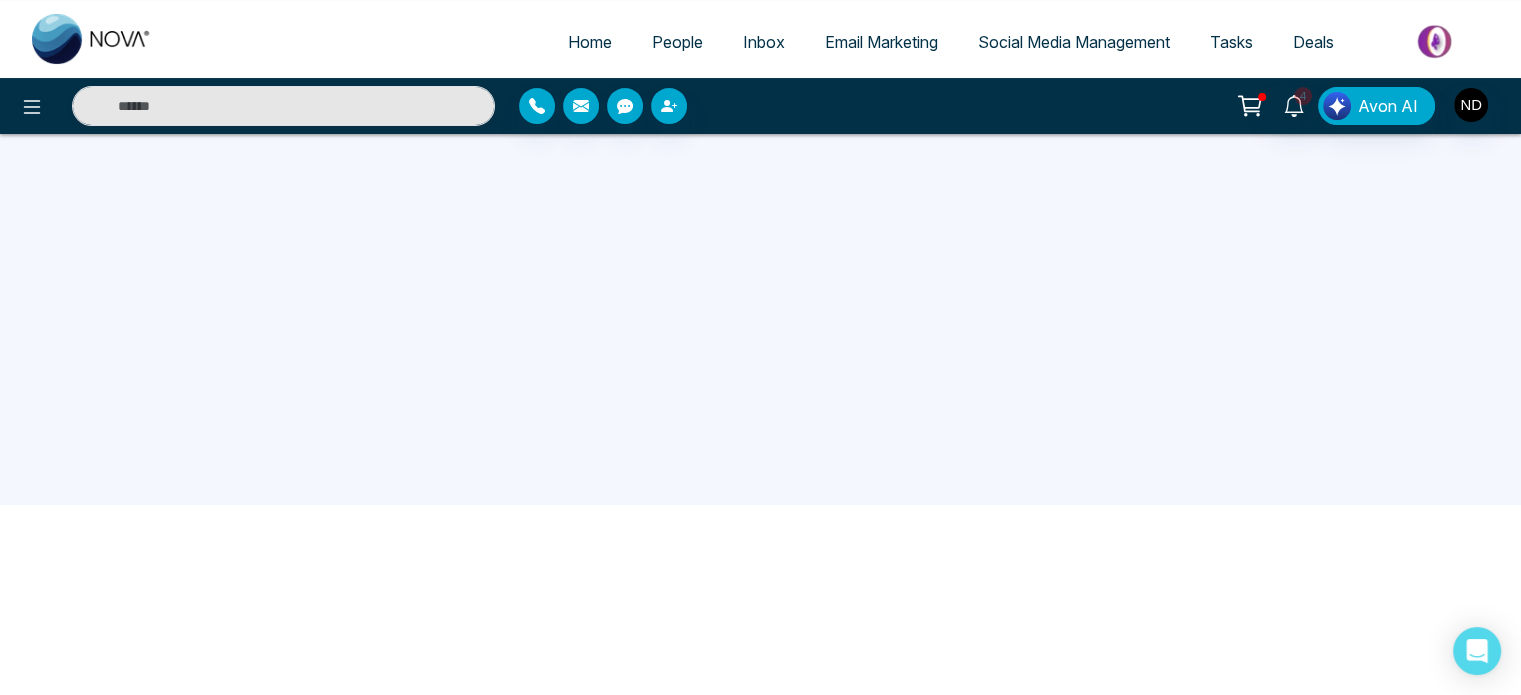 scroll, scrollTop: 189, scrollLeft: 0, axis: vertical 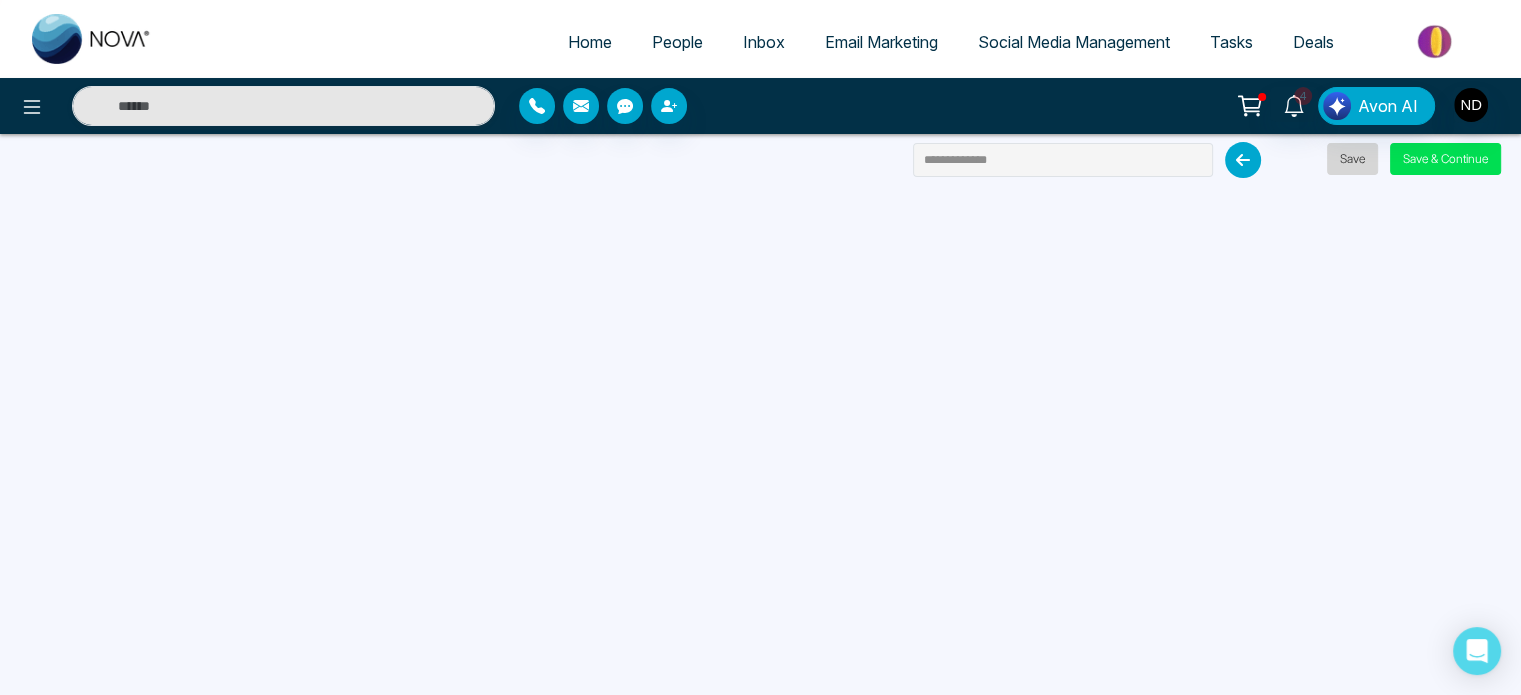 click on "Save" at bounding box center (1352, 159) 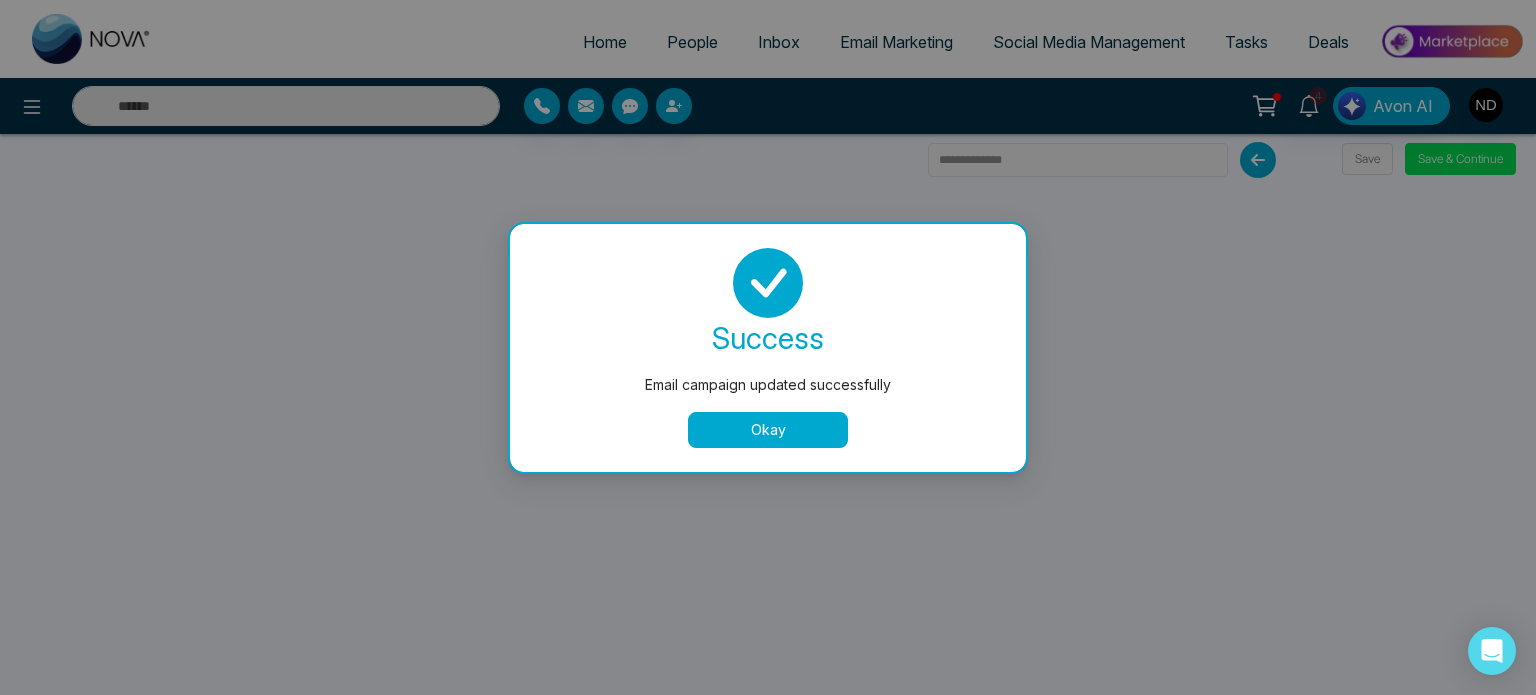click on "Okay" at bounding box center (768, 430) 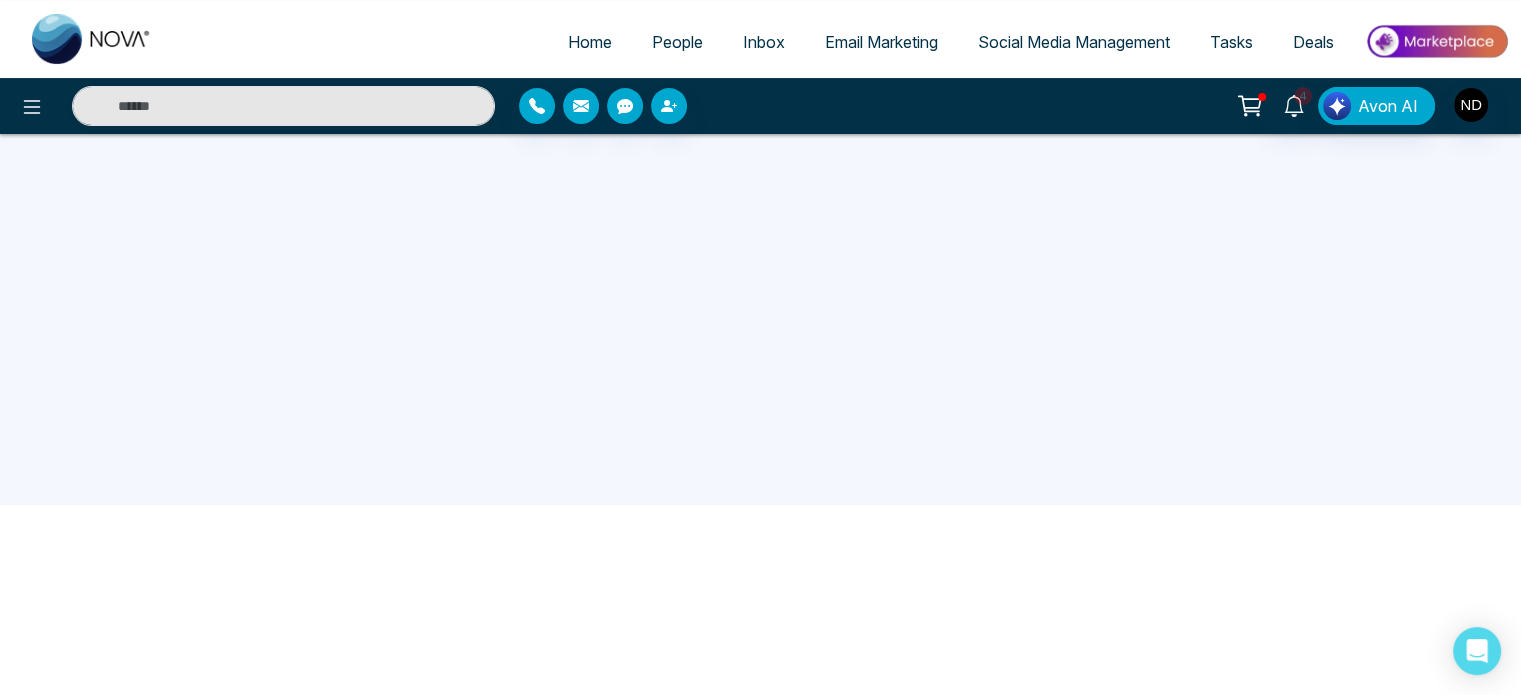 scroll, scrollTop: 0, scrollLeft: 0, axis: both 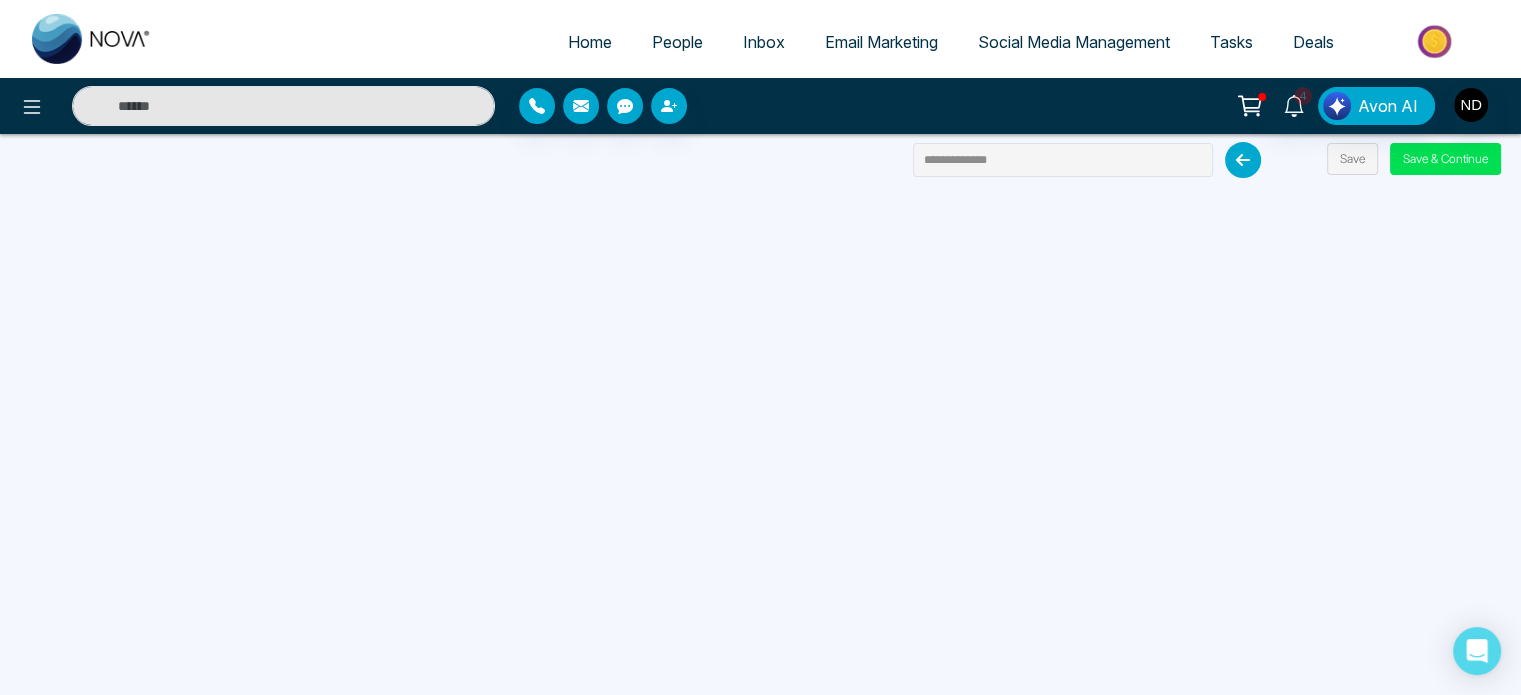 click on "Email Marketing" at bounding box center [881, 42] 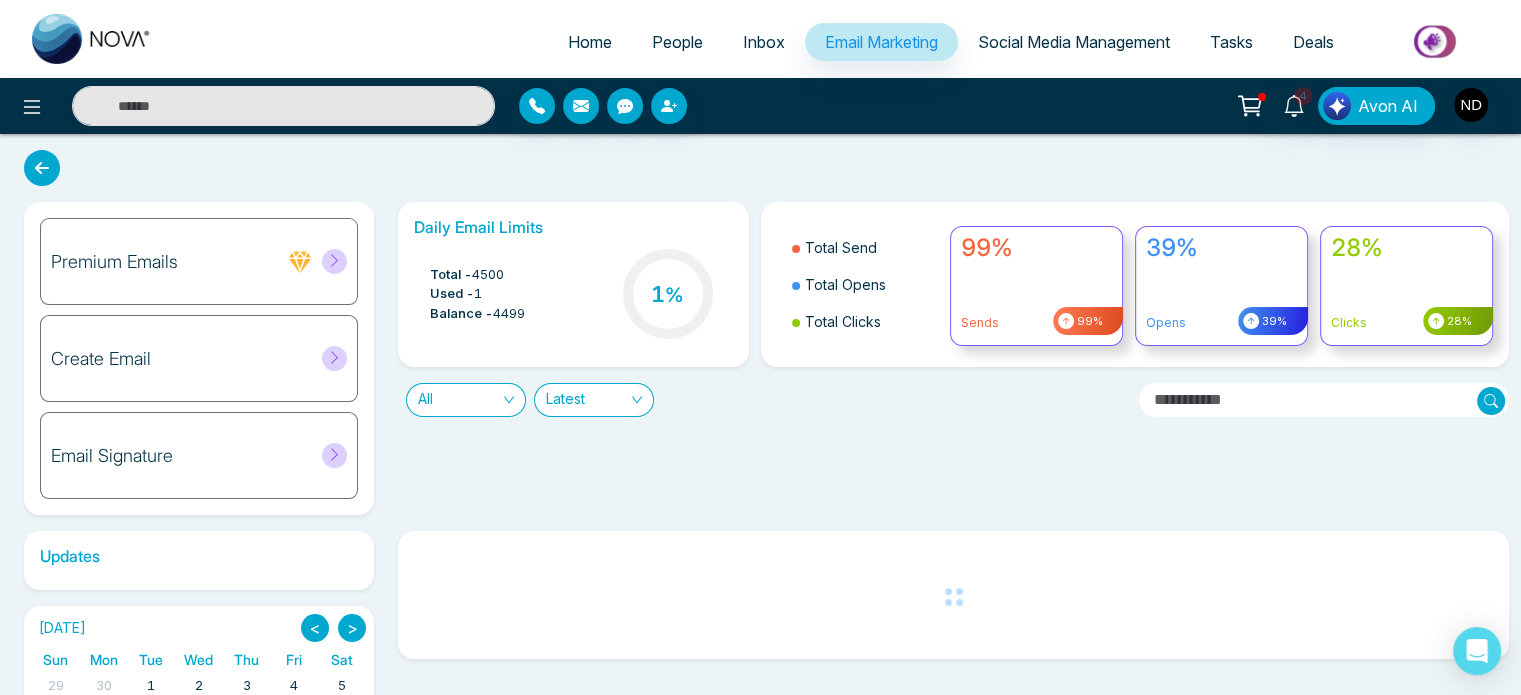 click on "Create Email" at bounding box center (101, 359) 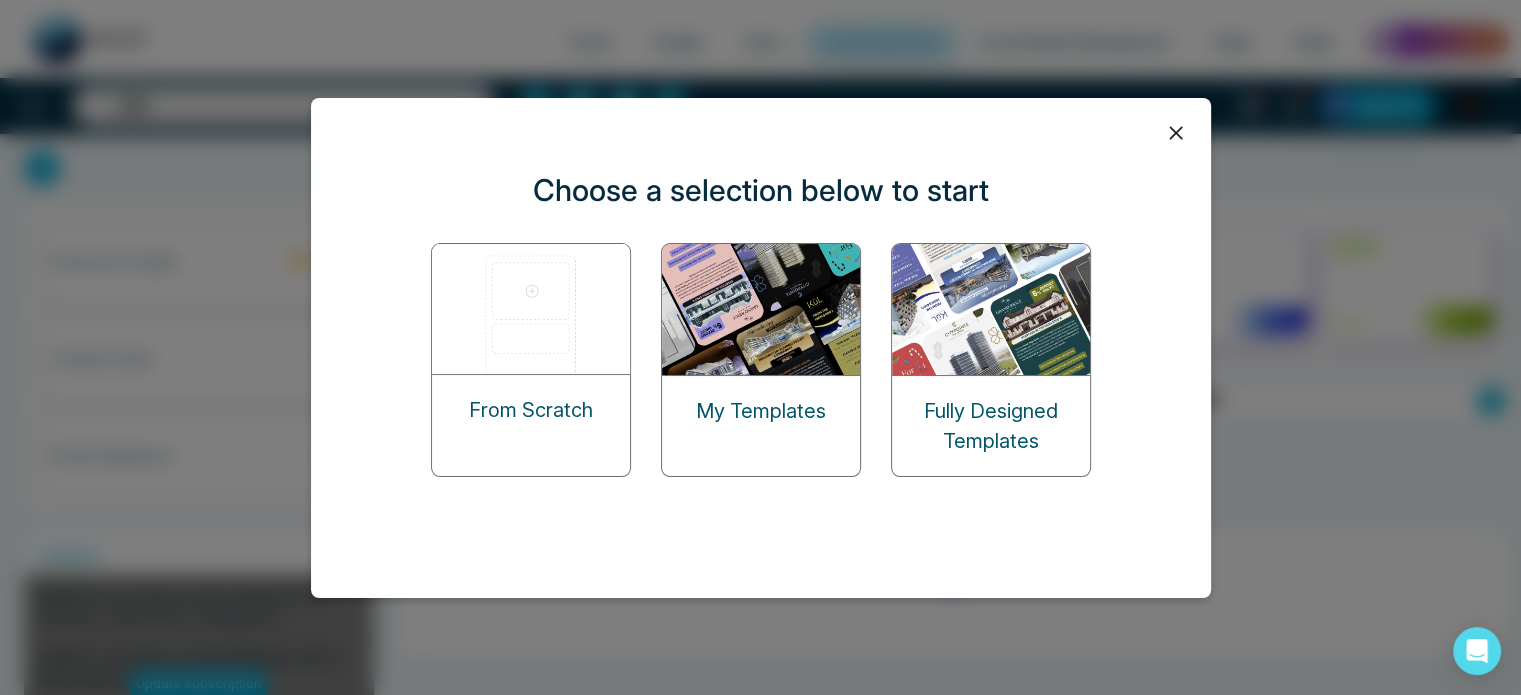 click at bounding box center (762, 309) 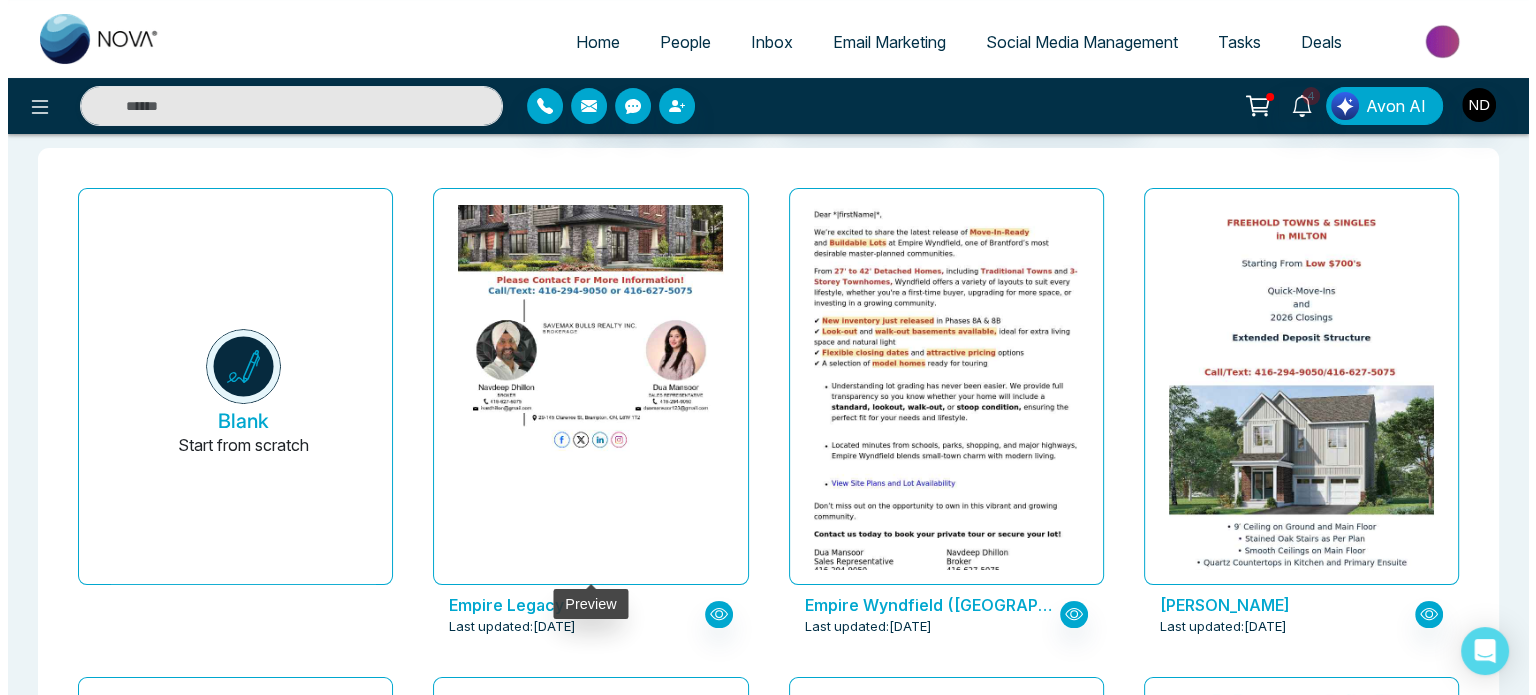 scroll, scrollTop: 80, scrollLeft: 0, axis: vertical 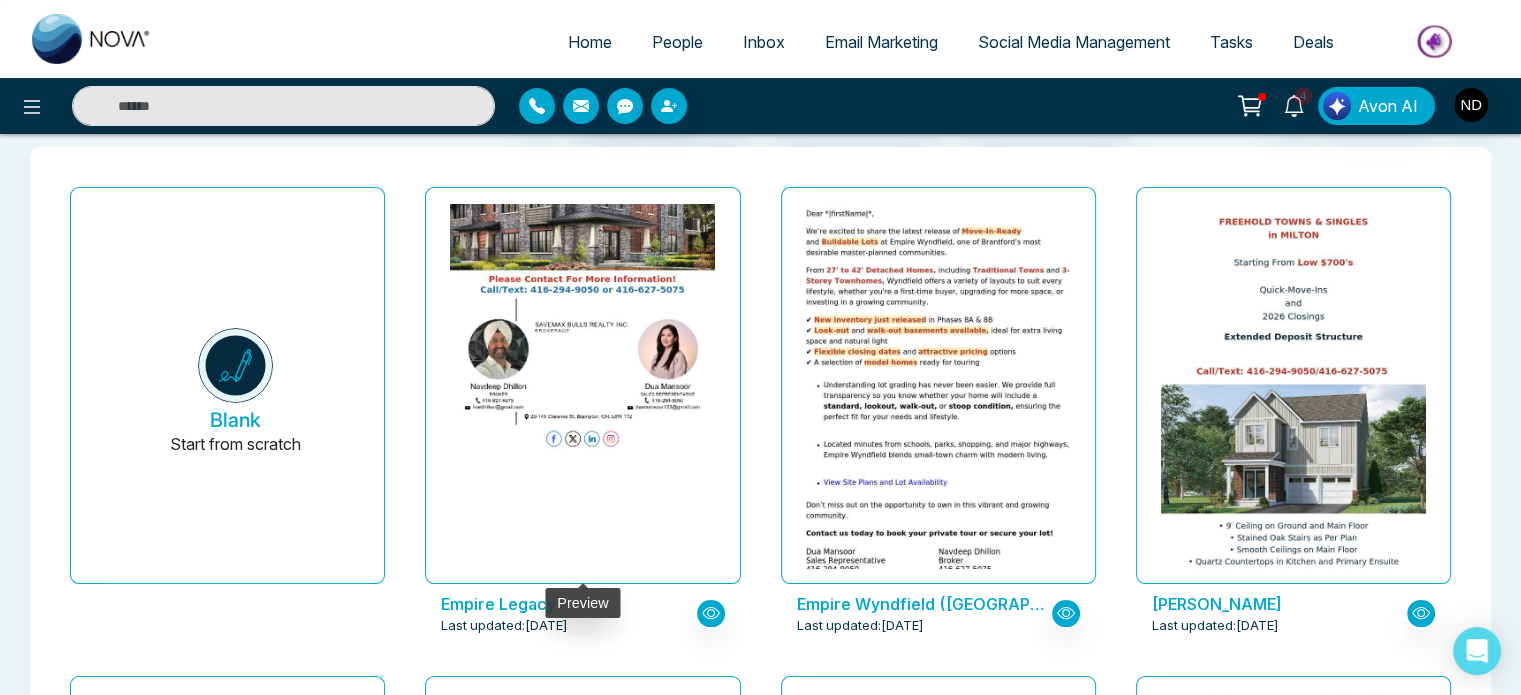 click at bounding box center [583, -236] 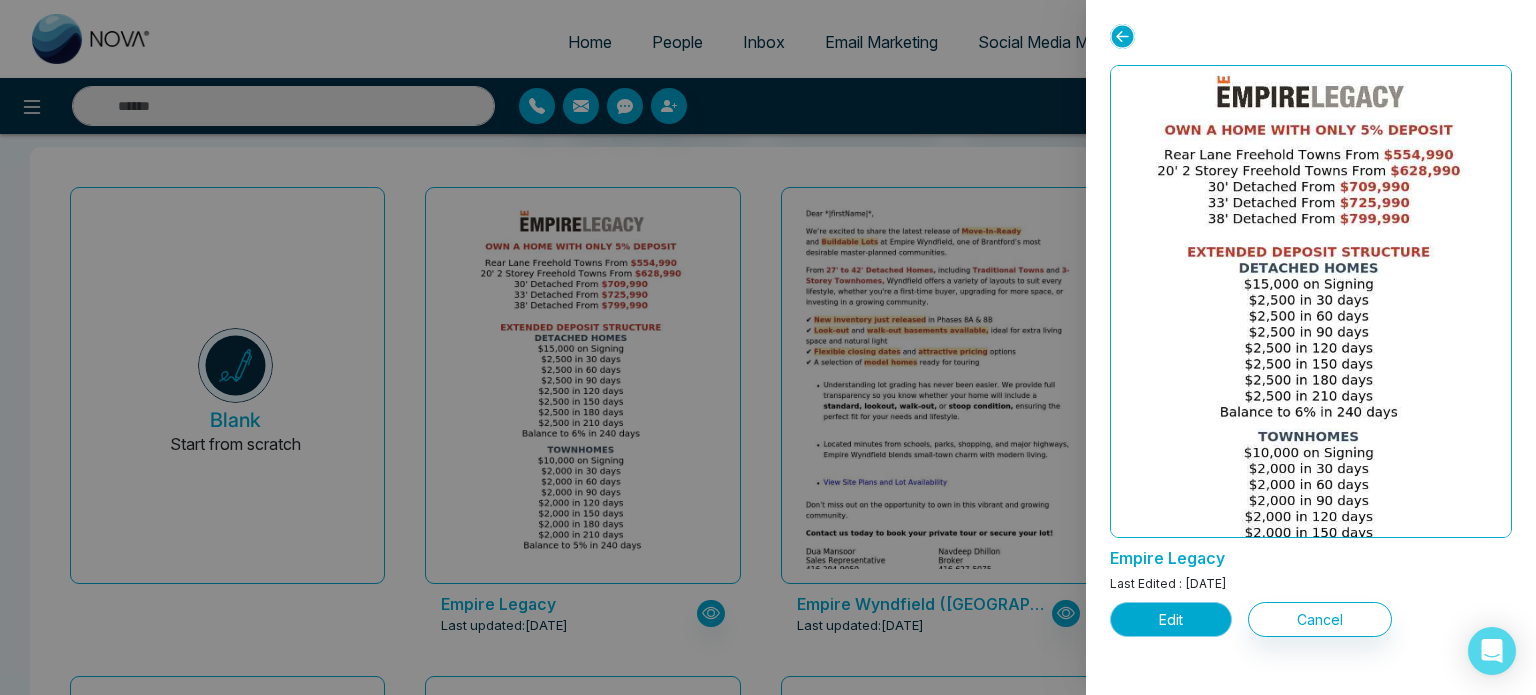 click on "Edit" at bounding box center [1171, 619] 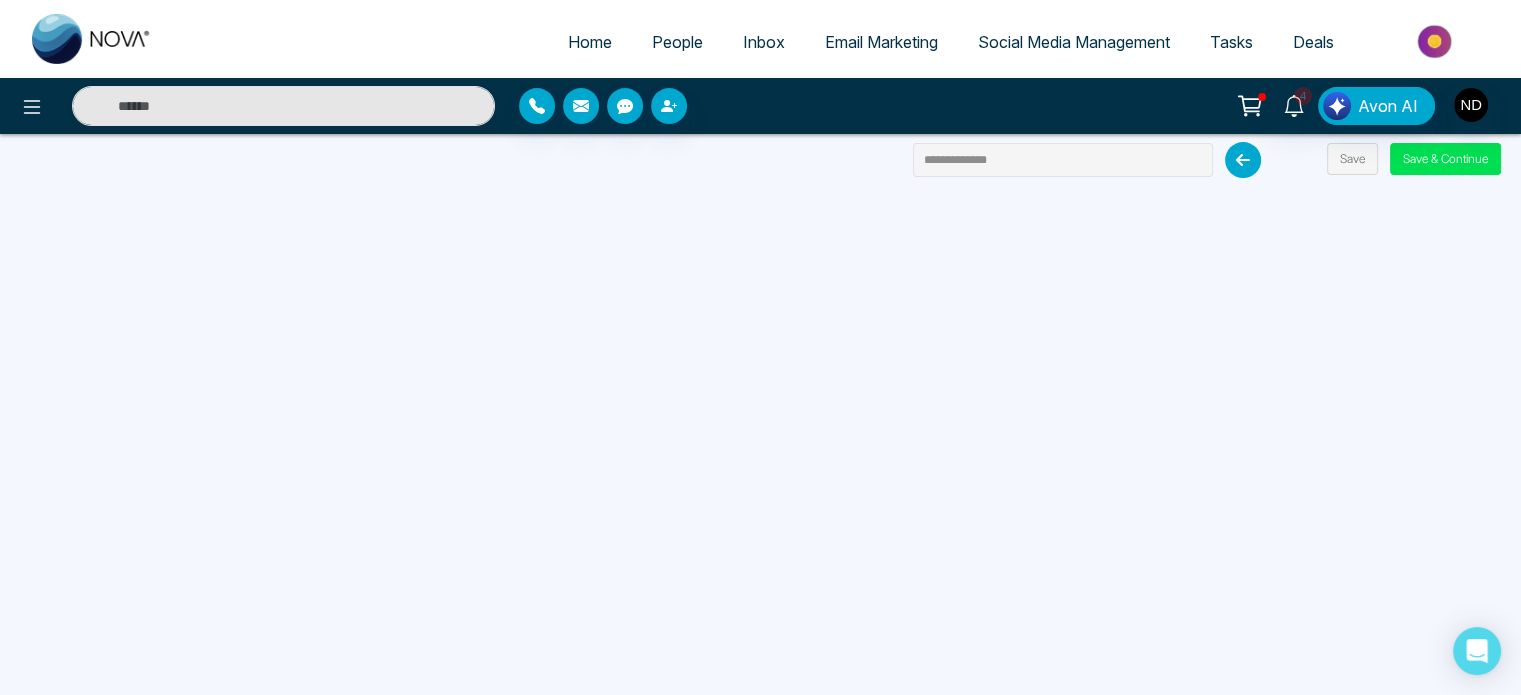 scroll, scrollTop: 190, scrollLeft: 0, axis: vertical 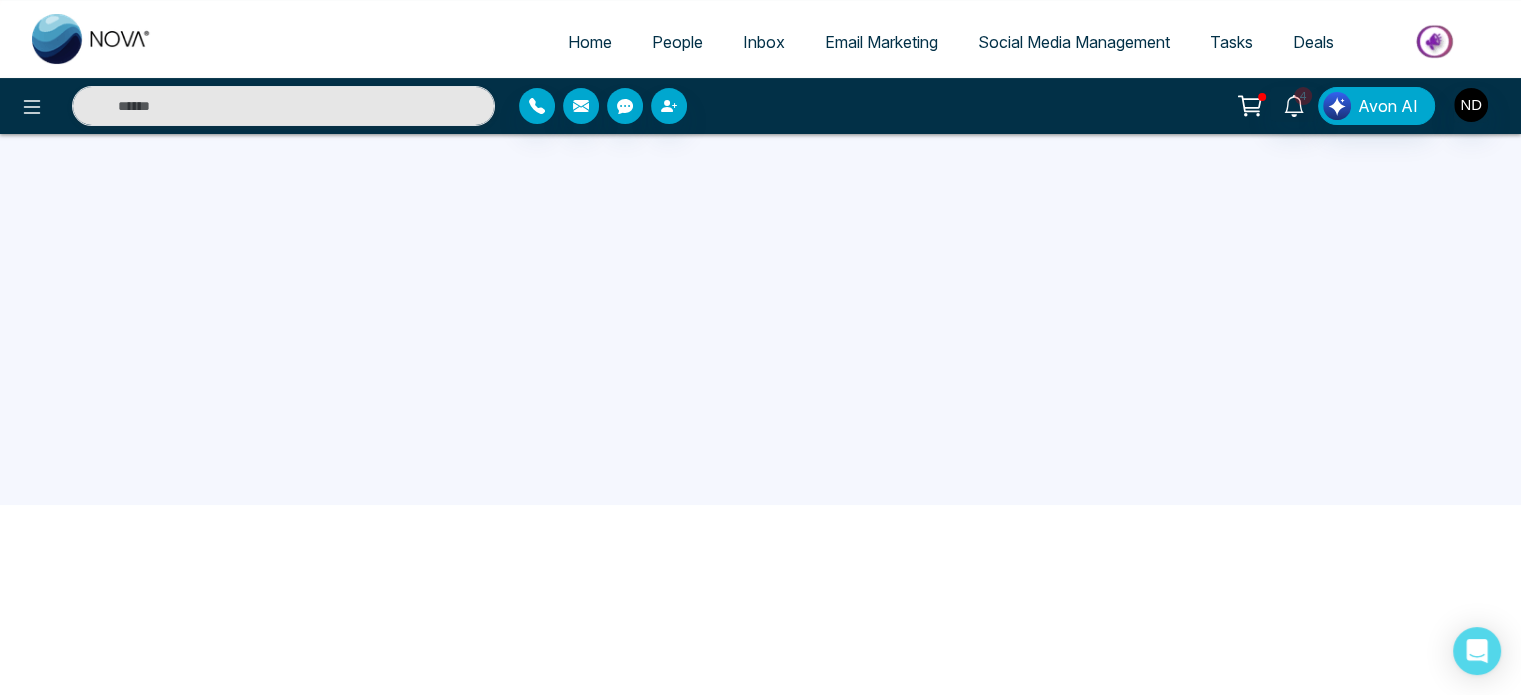 click on "Email Marketing" at bounding box center [881, 42] 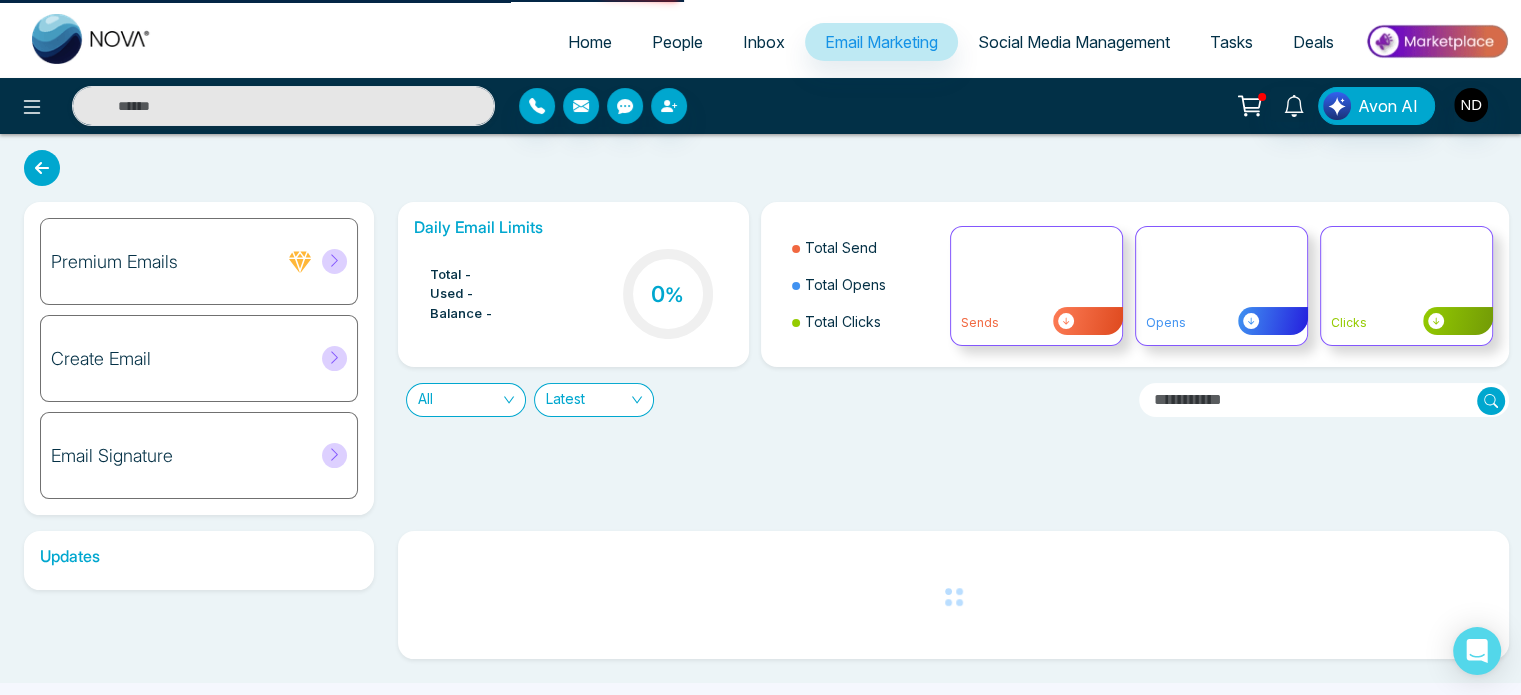 scroll, scrollTop: 0, scrollLeft: 0, axis: both 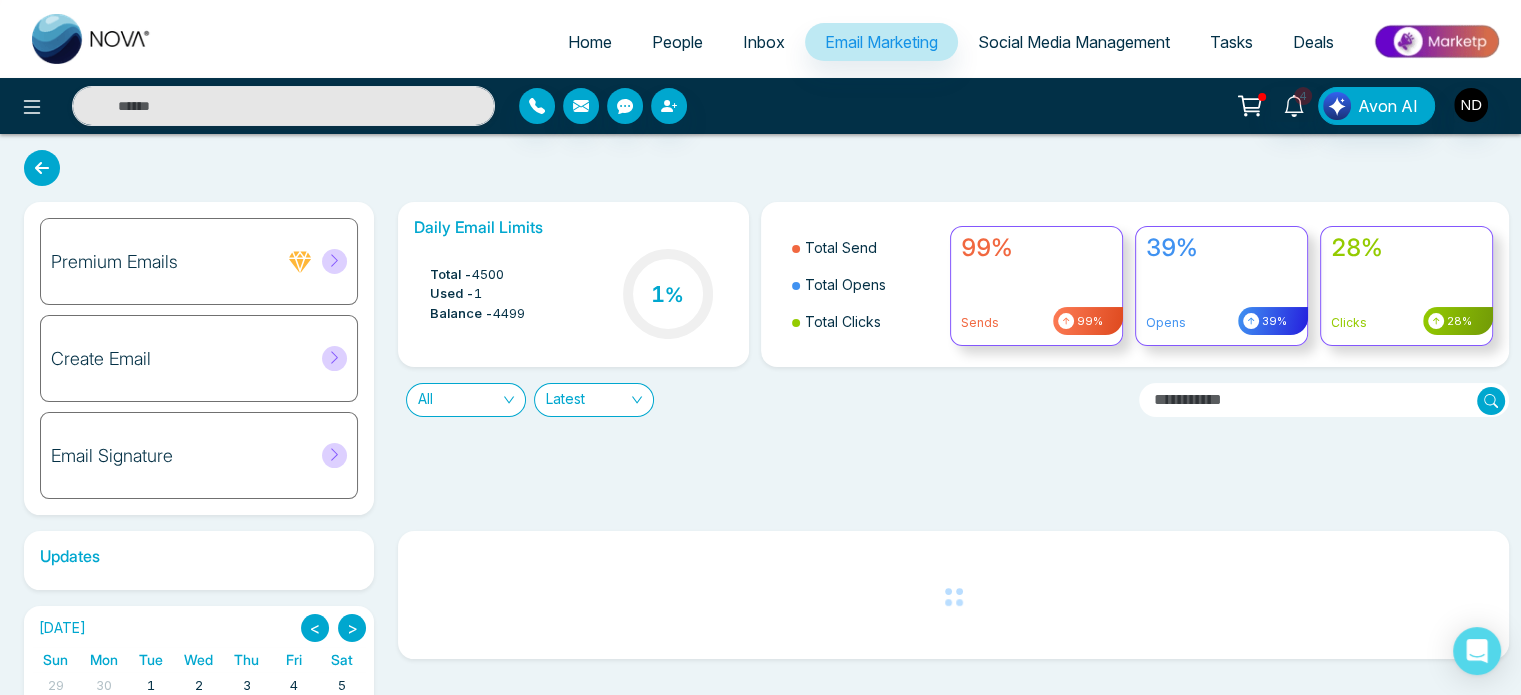click on "Create Email" at bounding box center [199, 358] 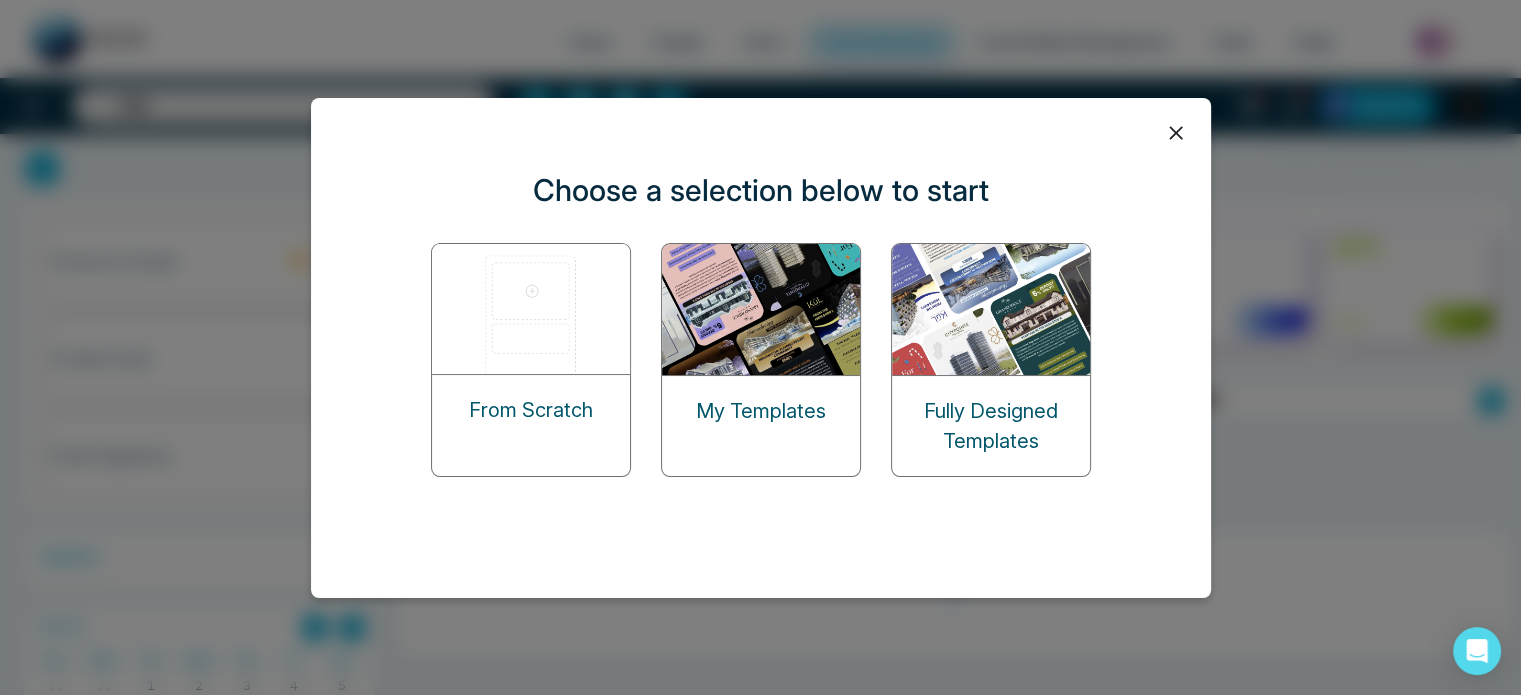 click at bounding box center (762, 309) 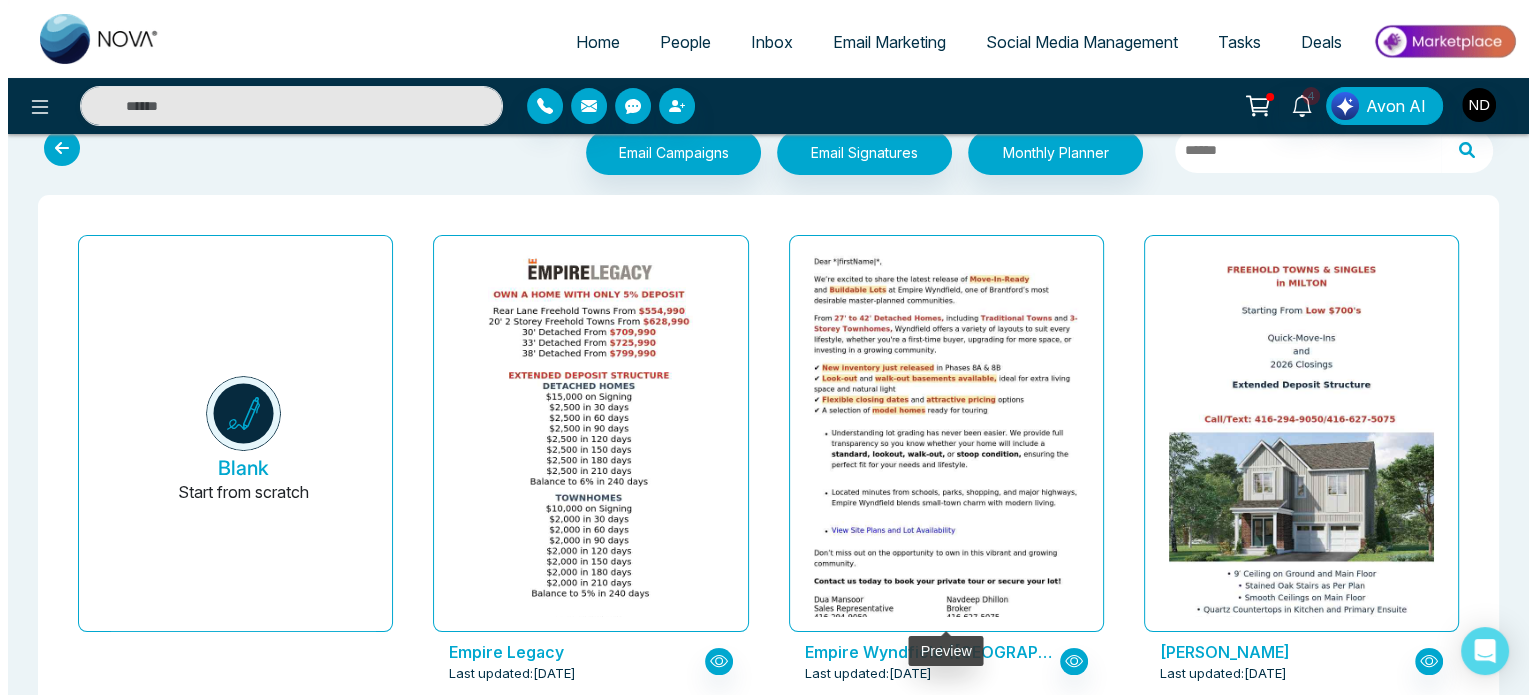 scroll, scrollTop: 108, scrollLeft: 0, axis: vertical 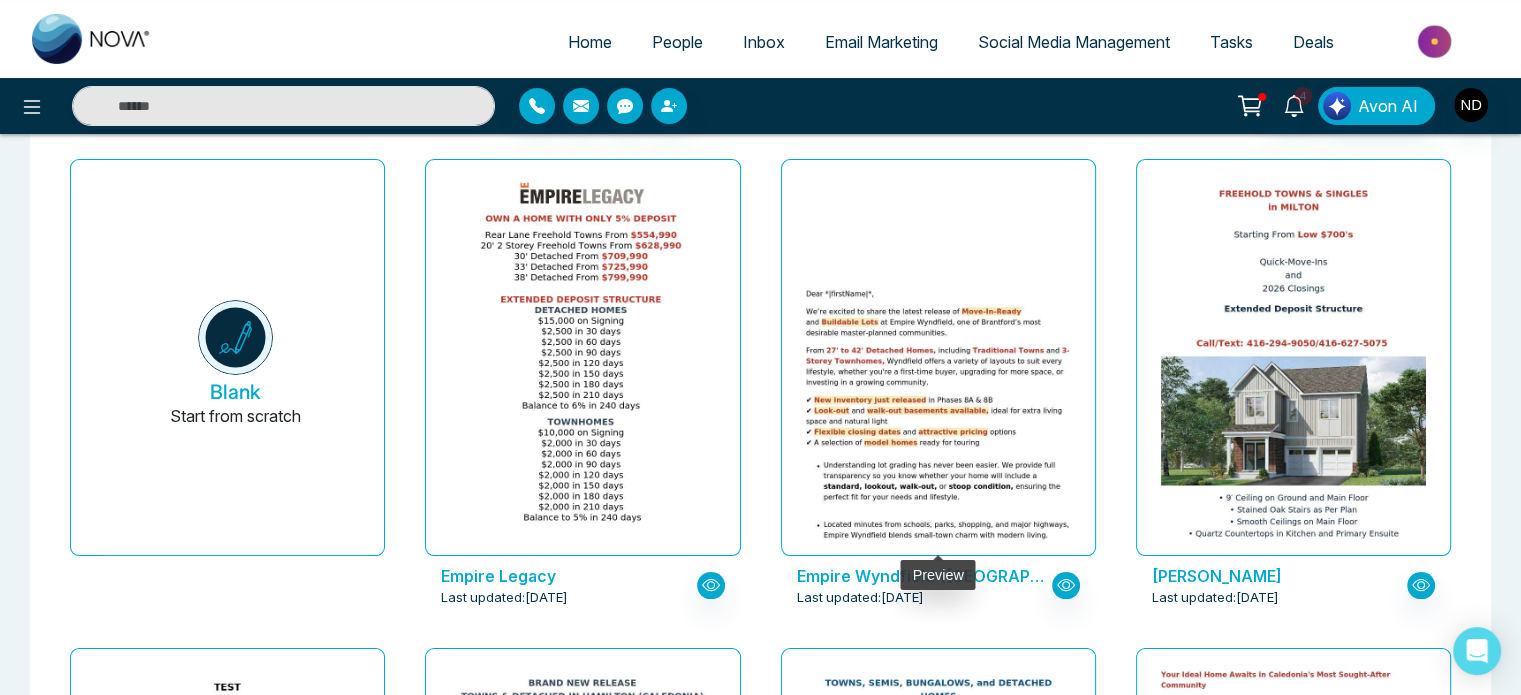 click at bounding box center (938, 480) 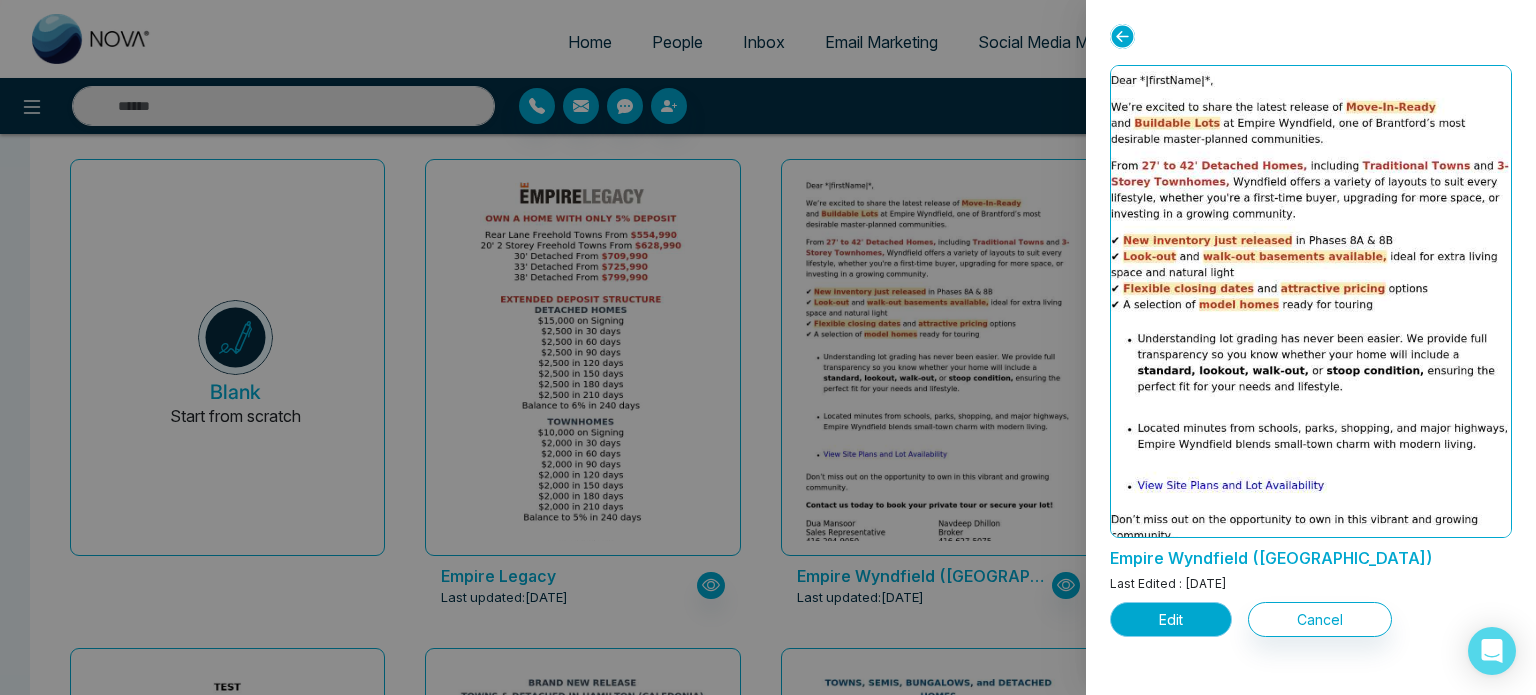 click on "Edit" at bounding box center (1171, 619) 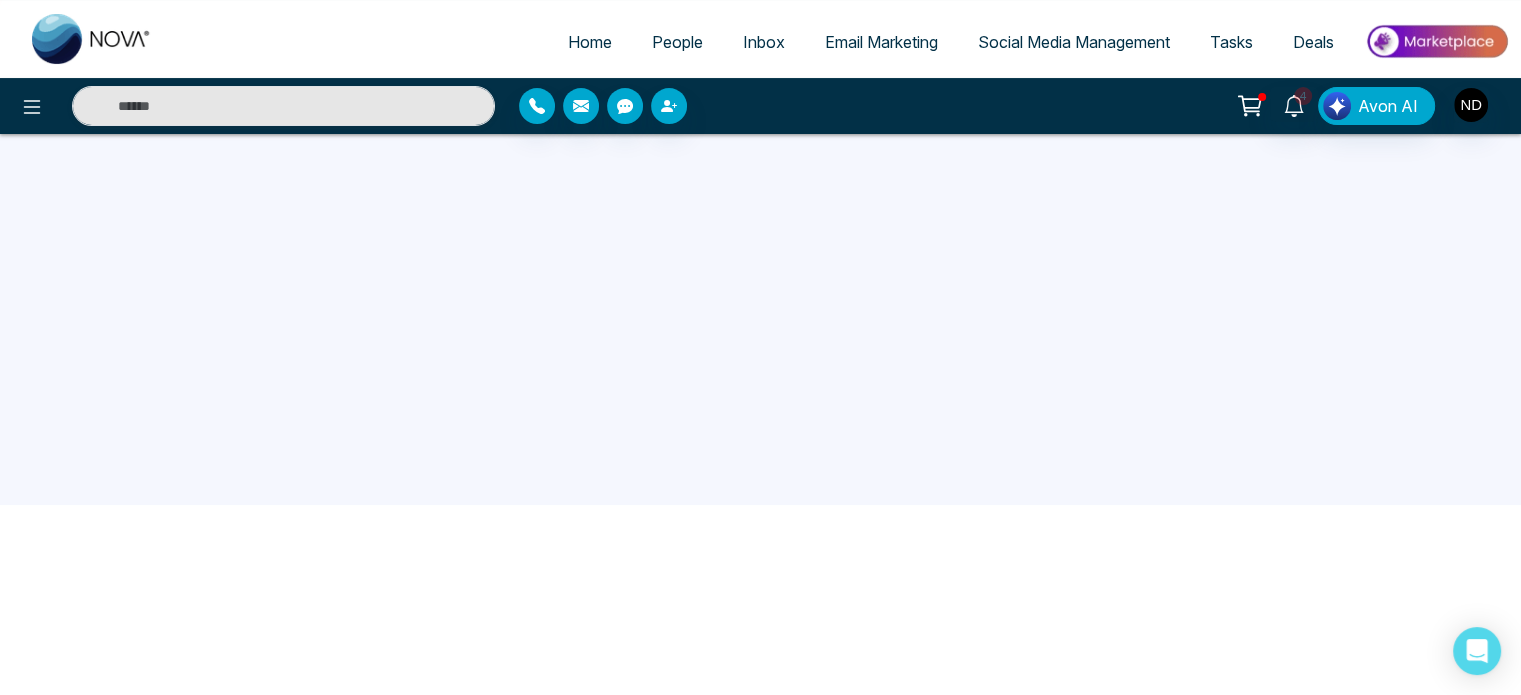 scroll, scrollTop: 0, scrollLeft: 0, axis: both 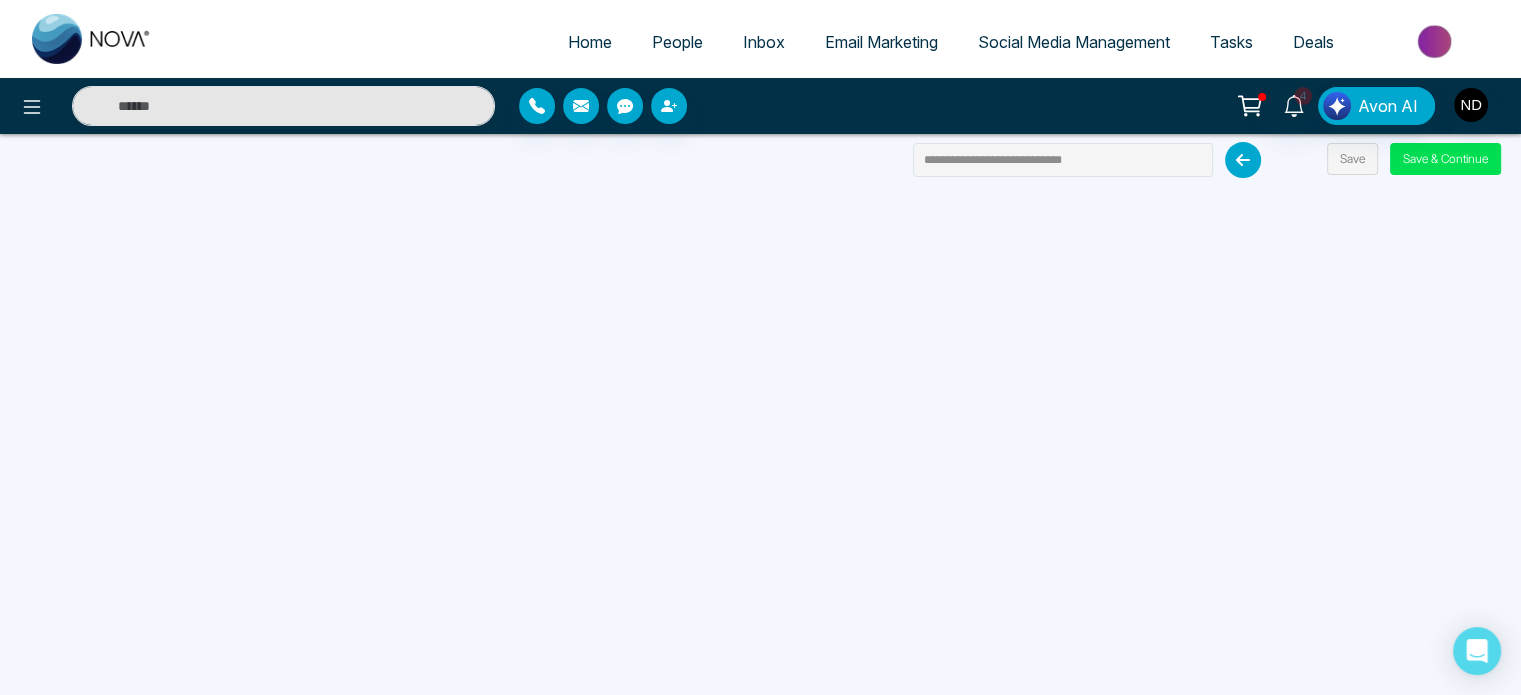 click on "Email Marketing" at bounding box center (881, 42) 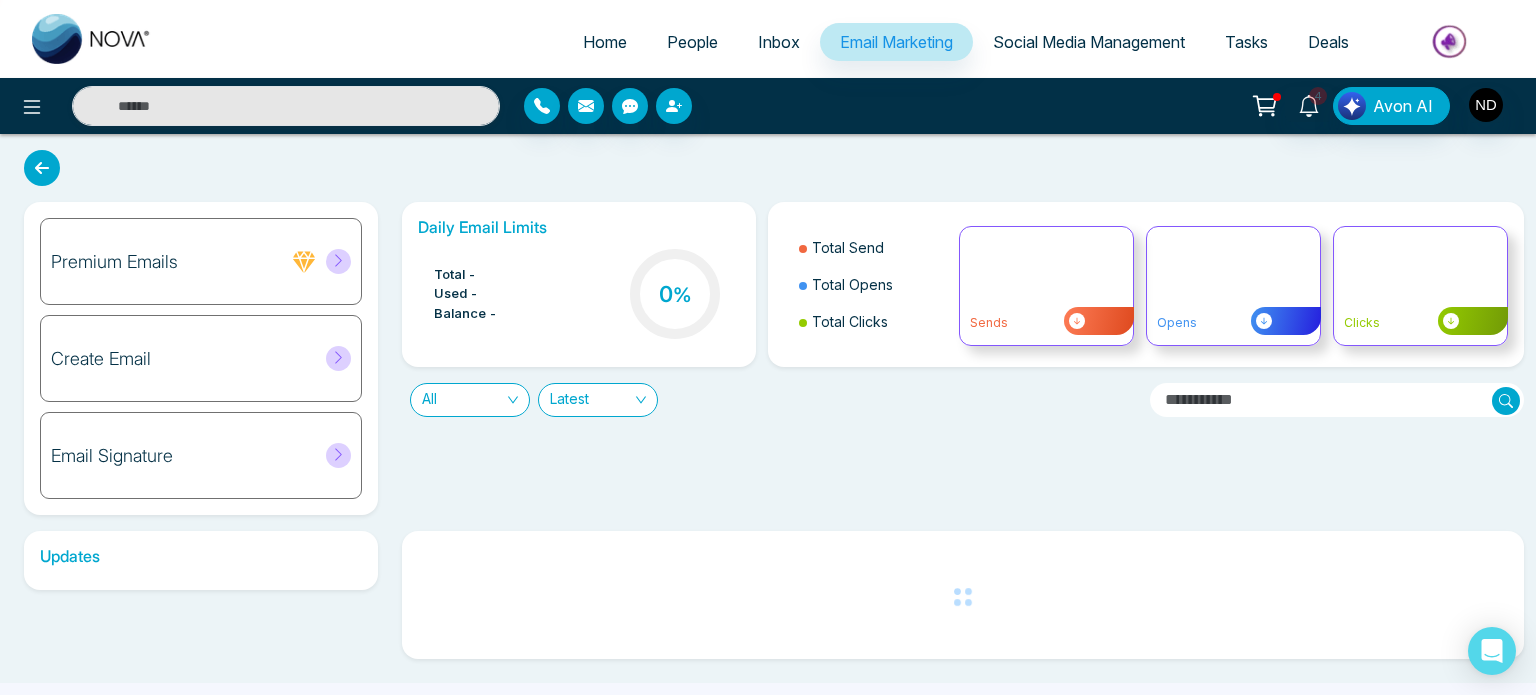 click on "Create Email" at bounding box center (101, 359) 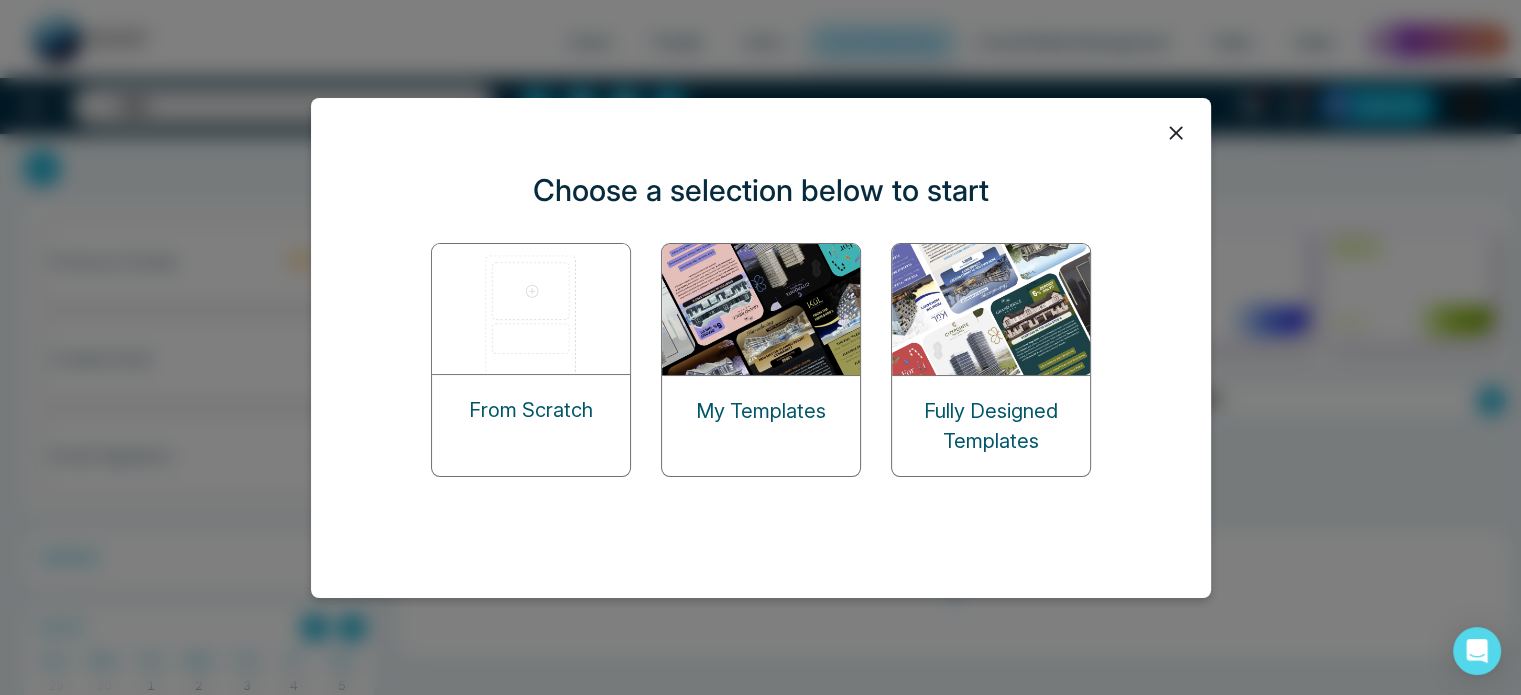 click at bounding box center (762, 309) 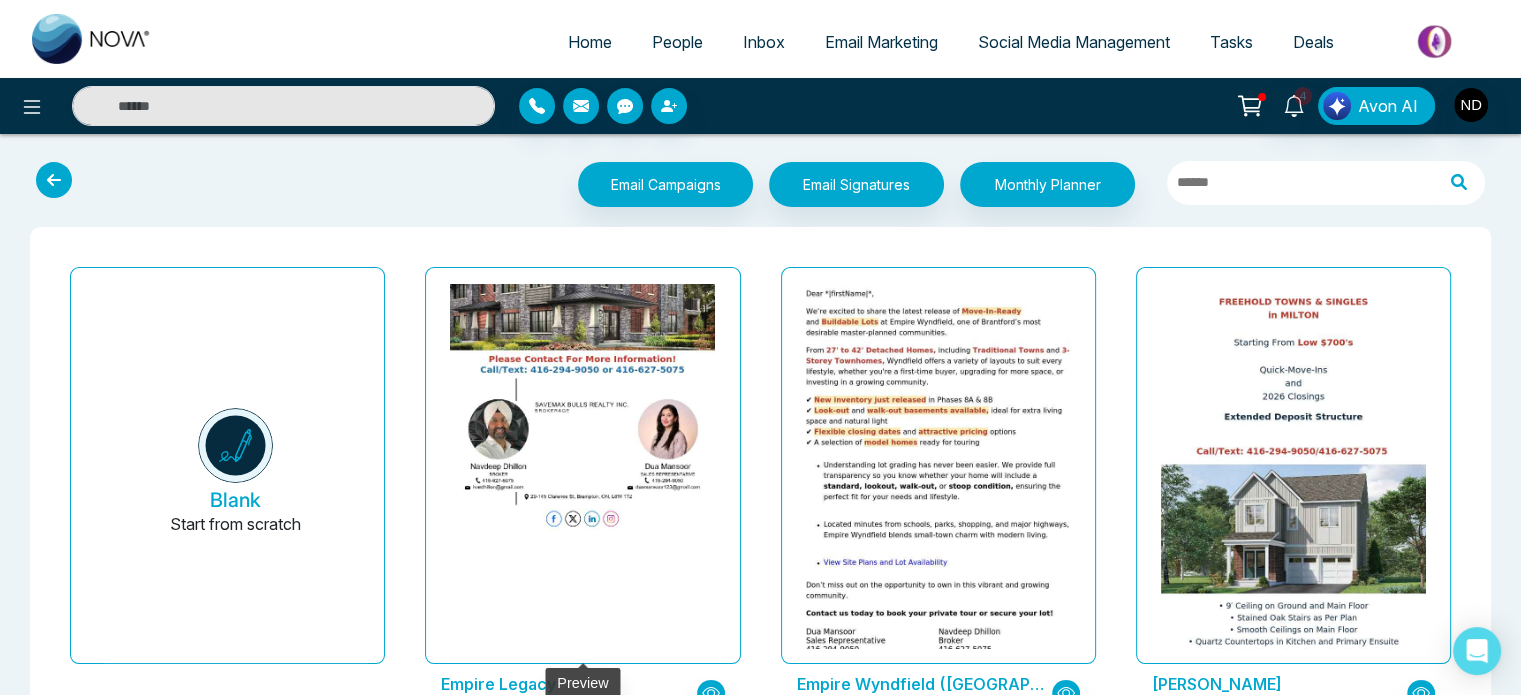 click at bounding box center [583, -156] 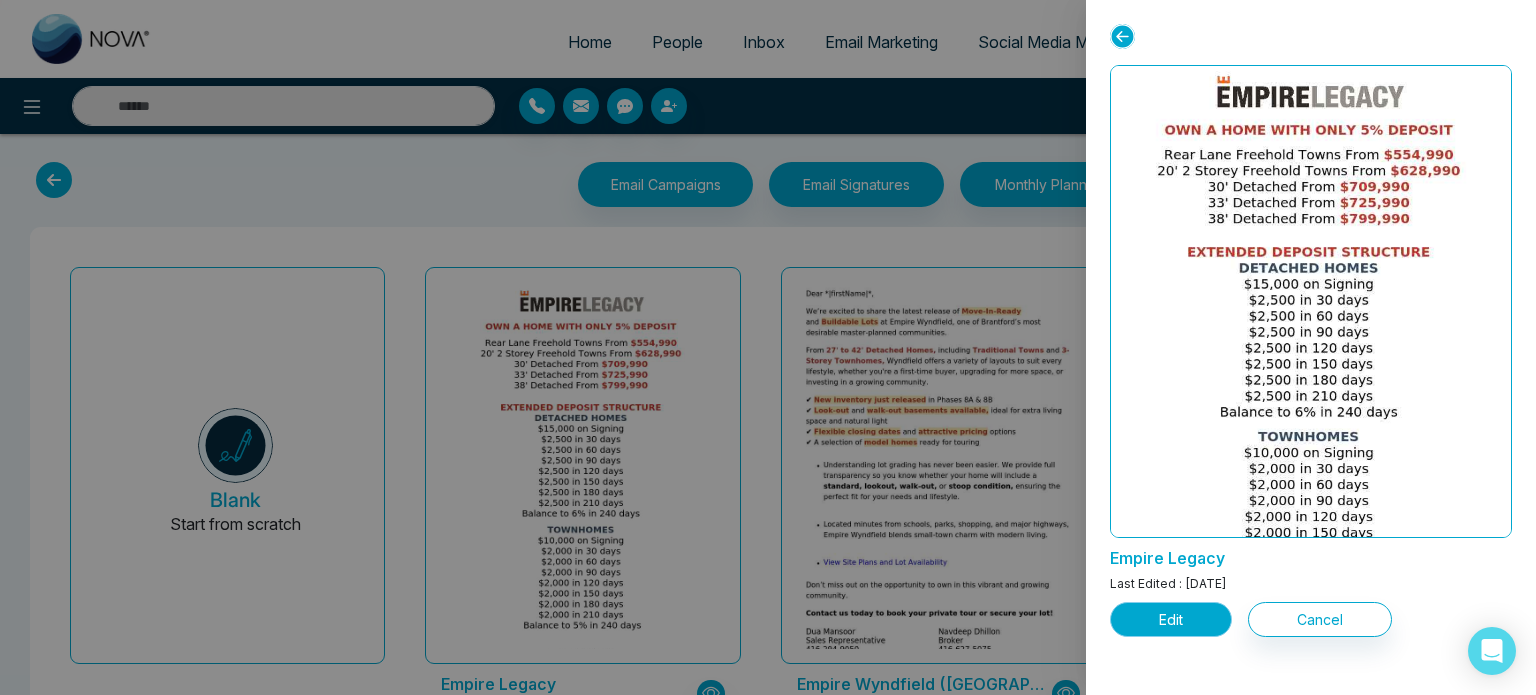 click on "Edit" at bounding box center (1171, 619) 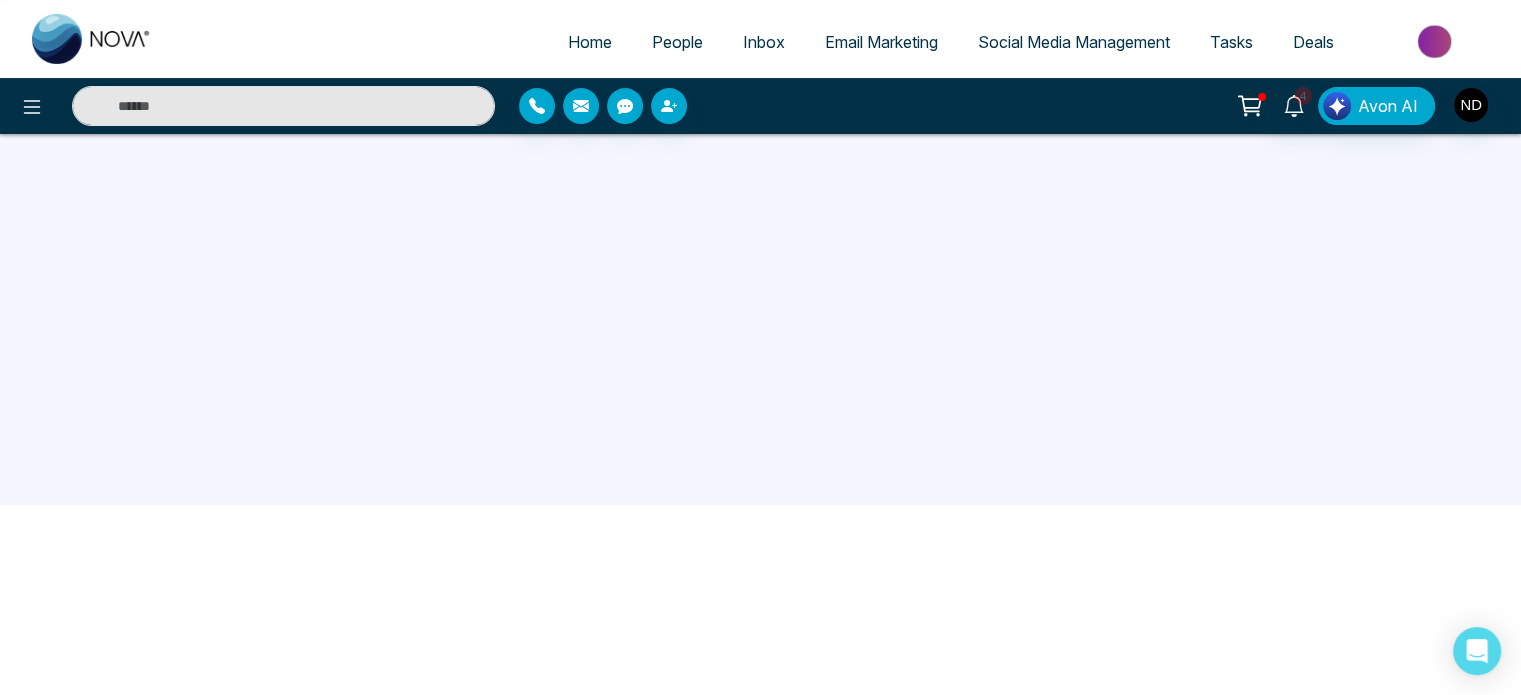 scroll, scrollTop: 0, scrollLeft: 0, axis: both 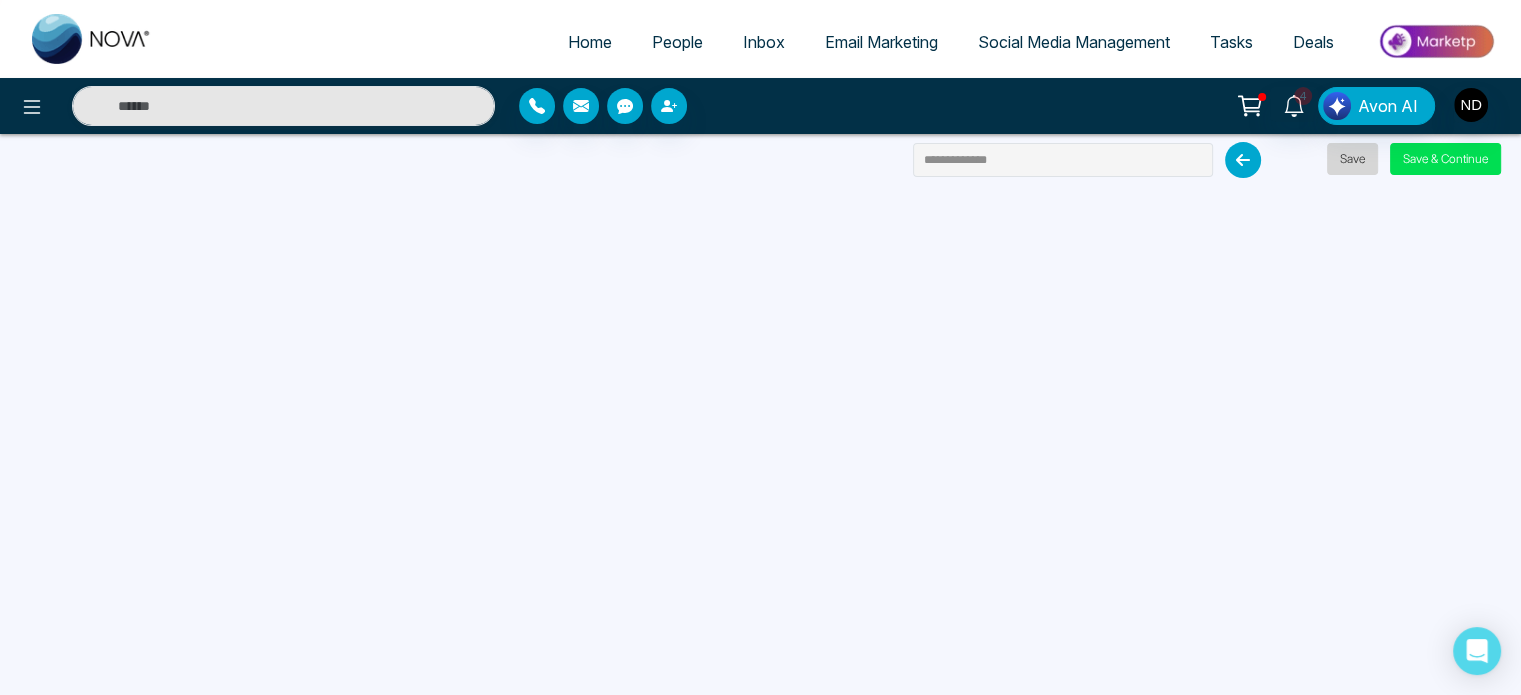 click on "Save" at bounding box center (1352, 159) 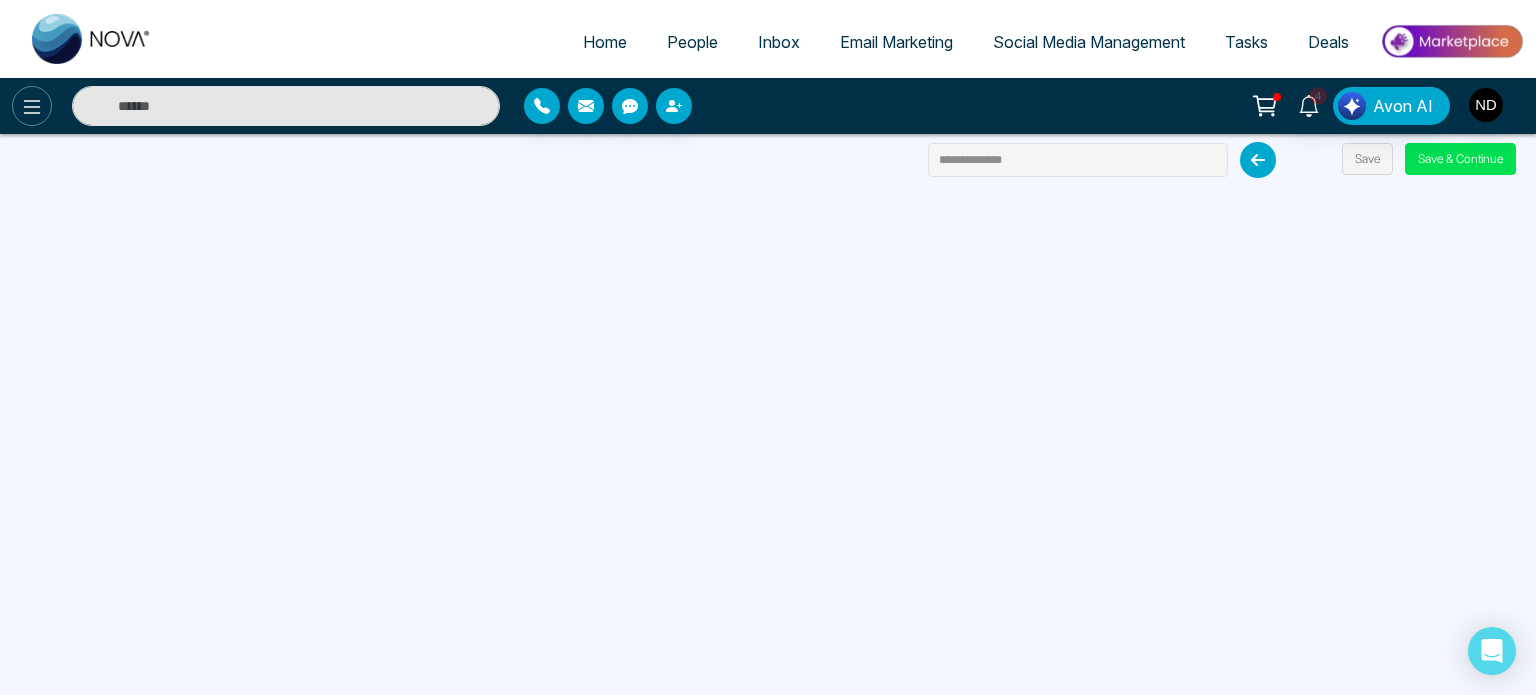 click on "Email campaign updated successfully success Email campaign updated successfully   Okay" at bounding box center (768, 347) 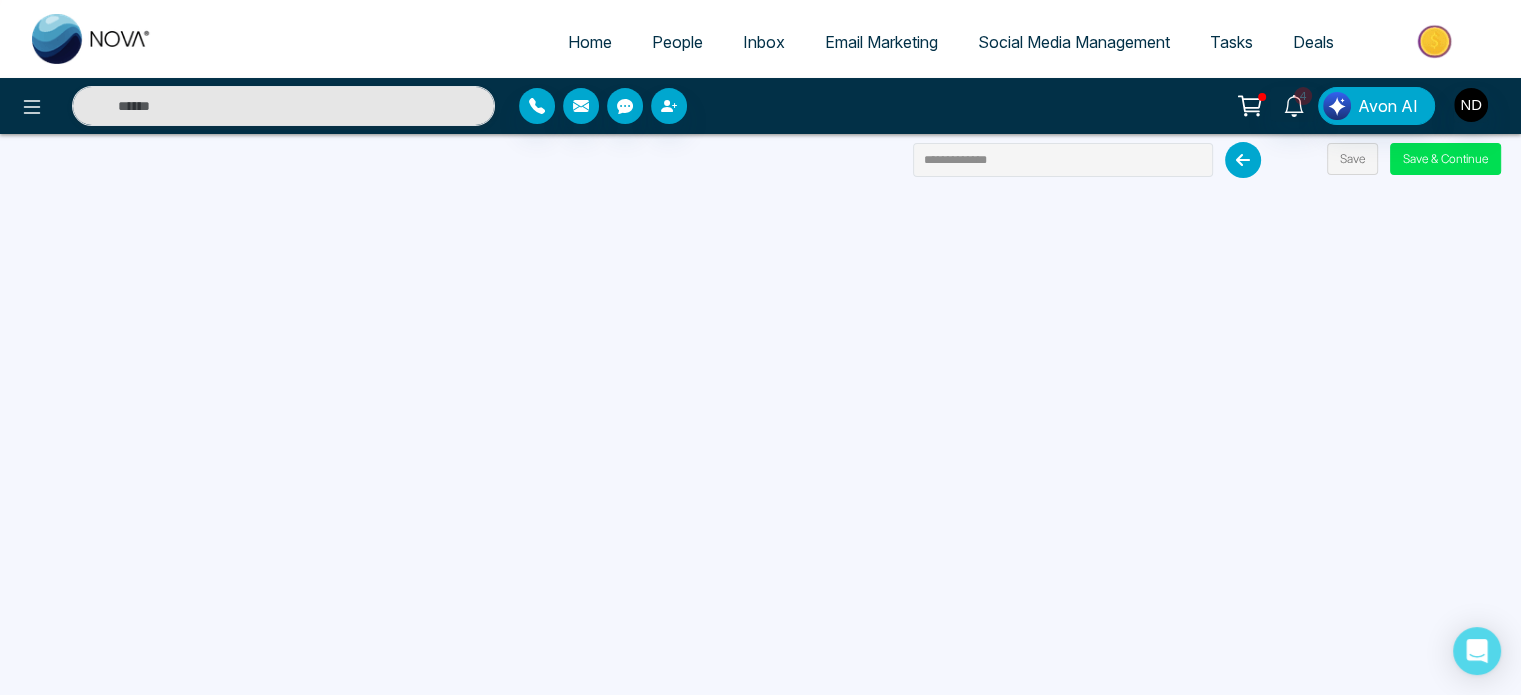 click on "Email Marketing" at bounding box center (881, 42) 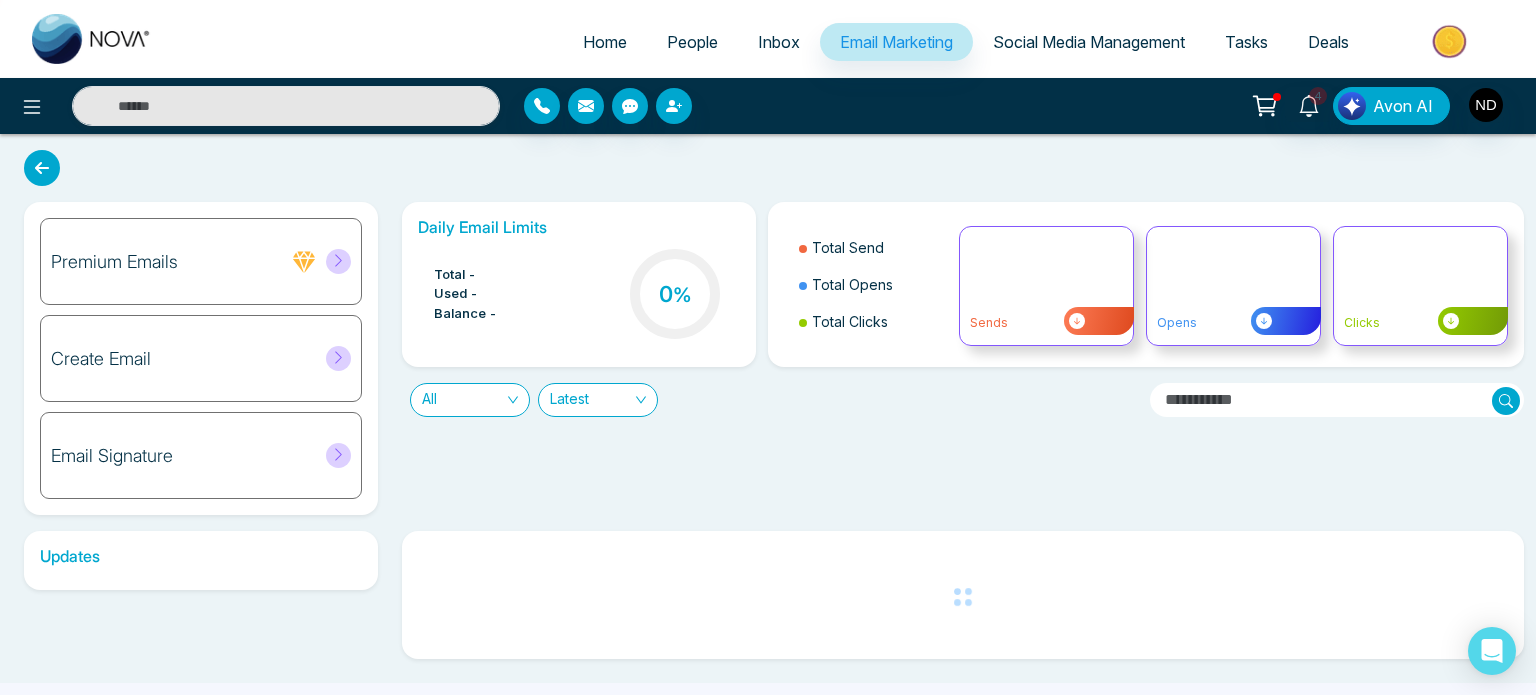 click on "Create Email" at bounding box center (201, 358) 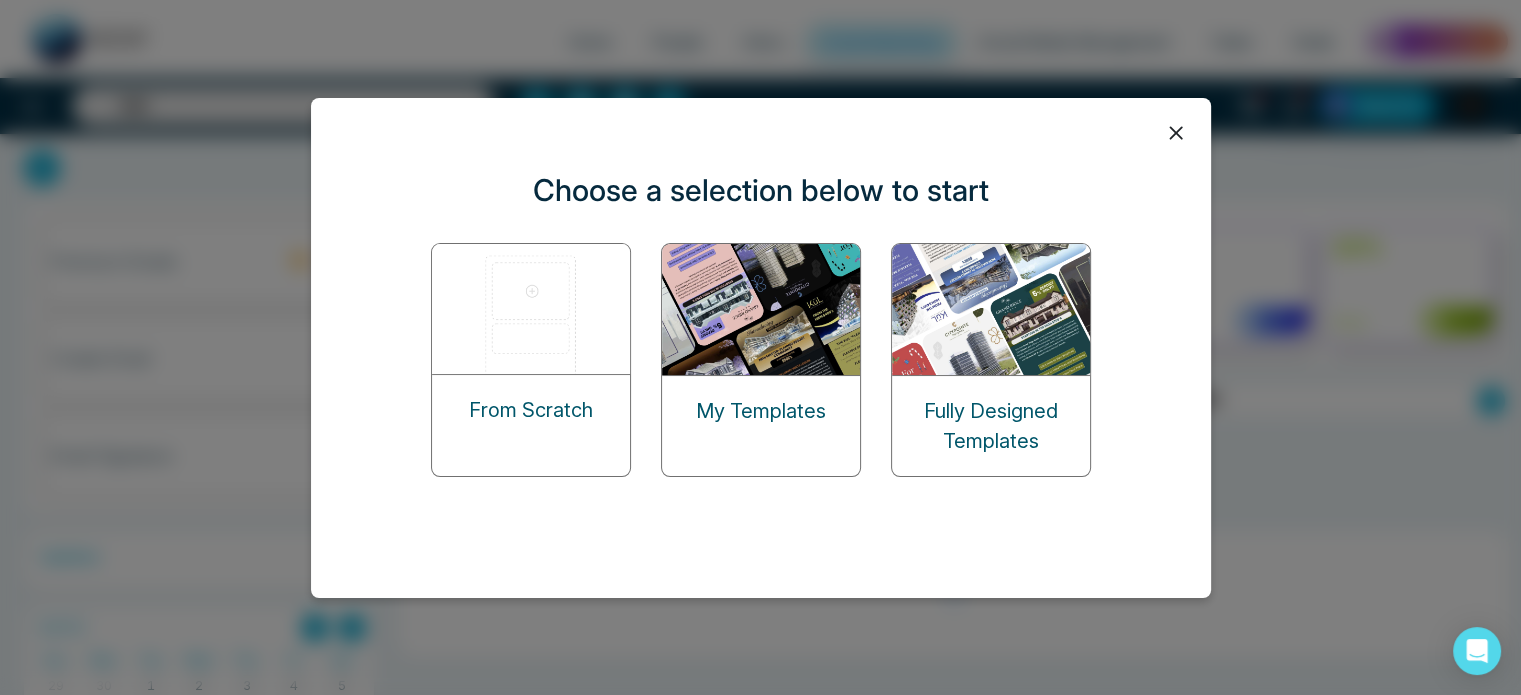 click on "My Templates" at bounding box center (761, 411) 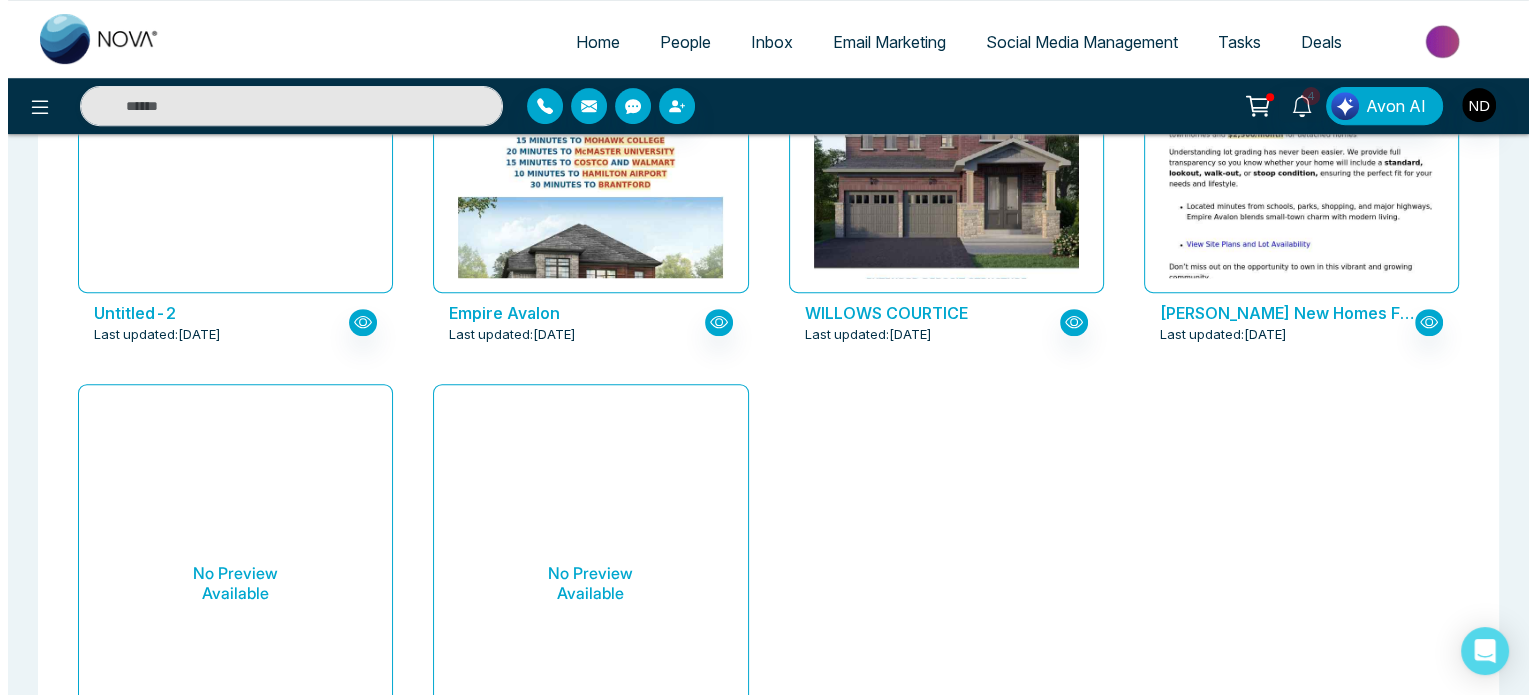 scroll, scrollTop: 859, scrollLeft: 0, axis: vertical 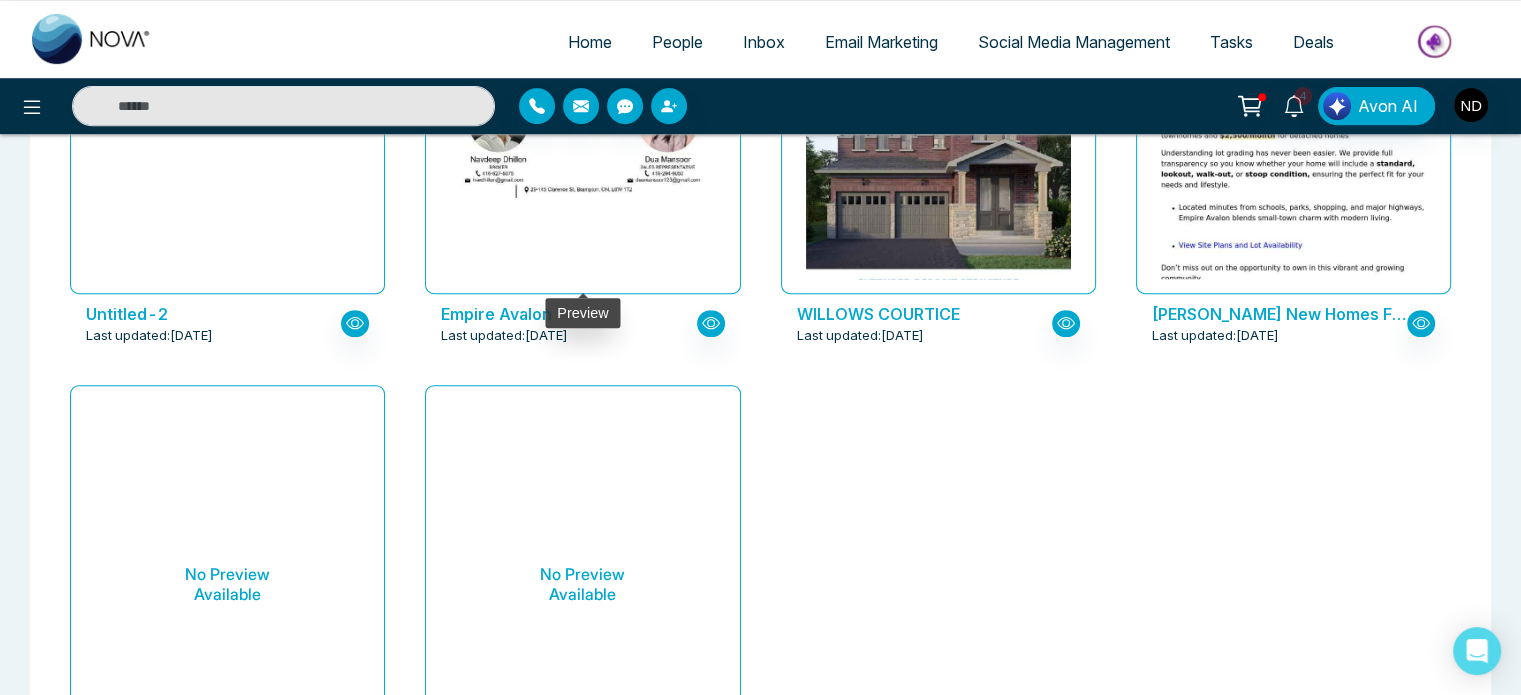 click at bounding box center [583, -425] 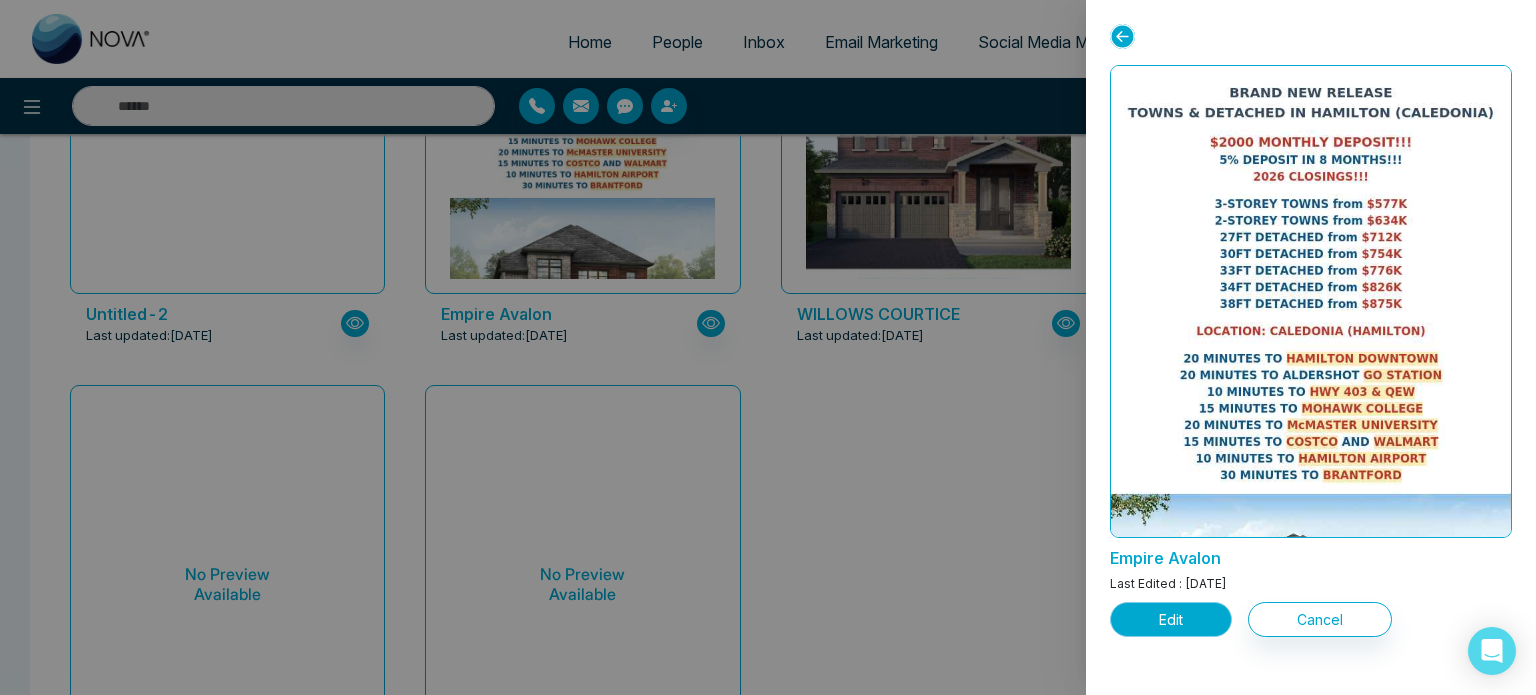 click on "Edit" at bounding box center [1171, 619] 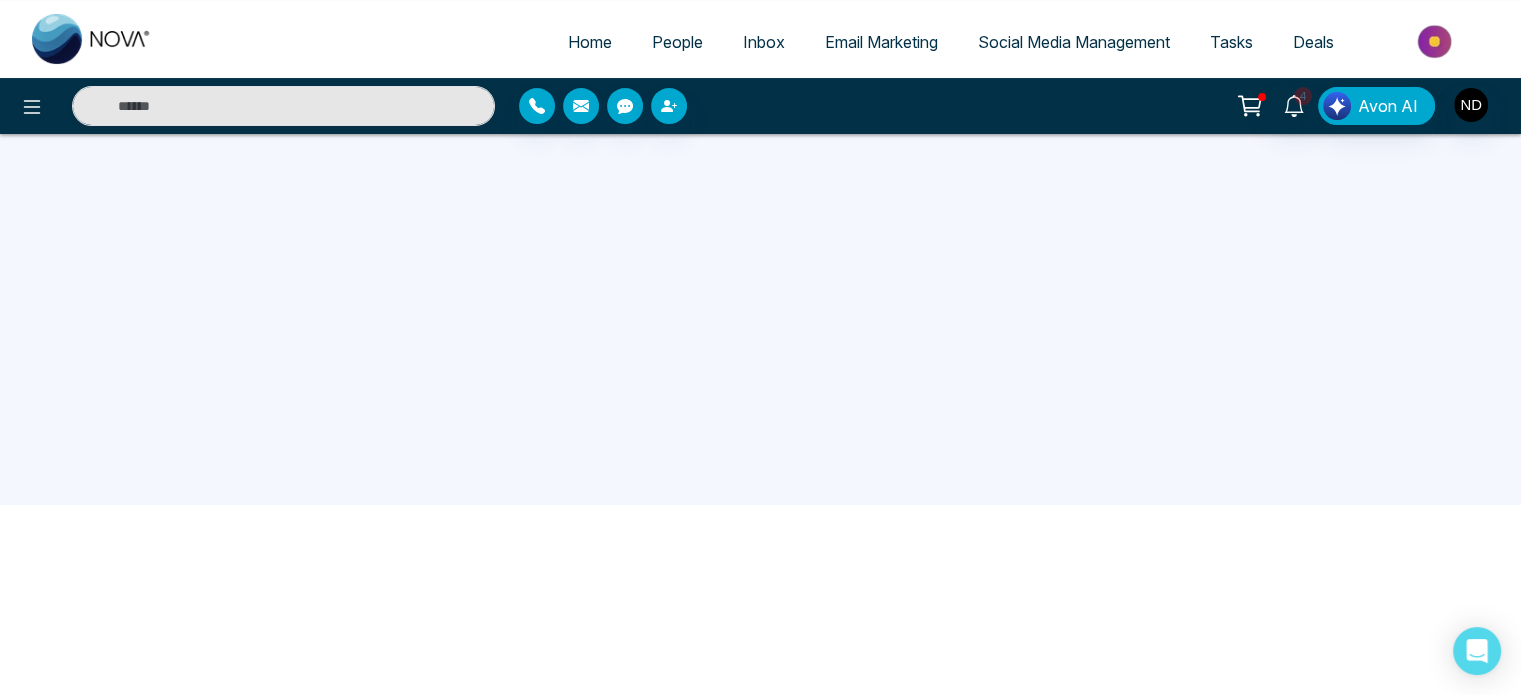 scroll, scrollTop: 0, scrollLeft: 0, axis: both 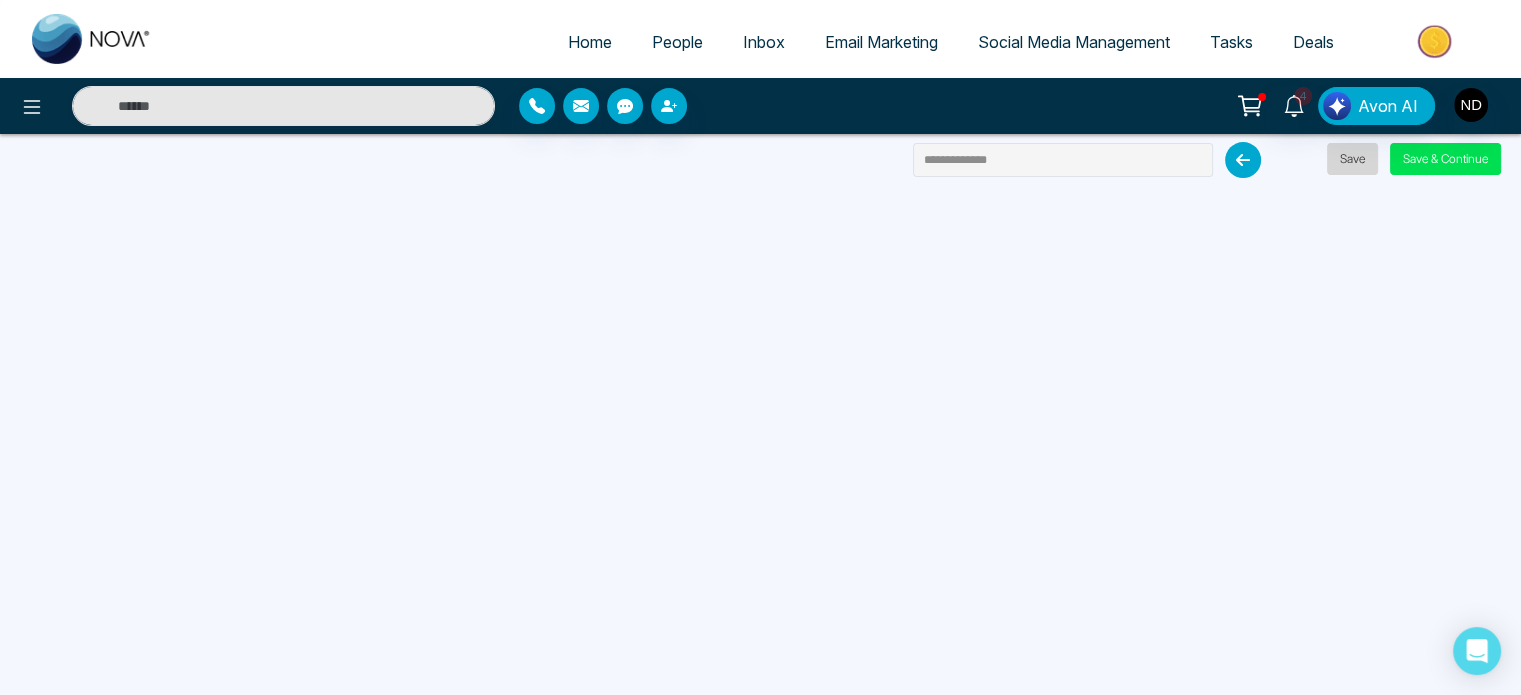 click on "Save" at bounding box center [1352, 159] 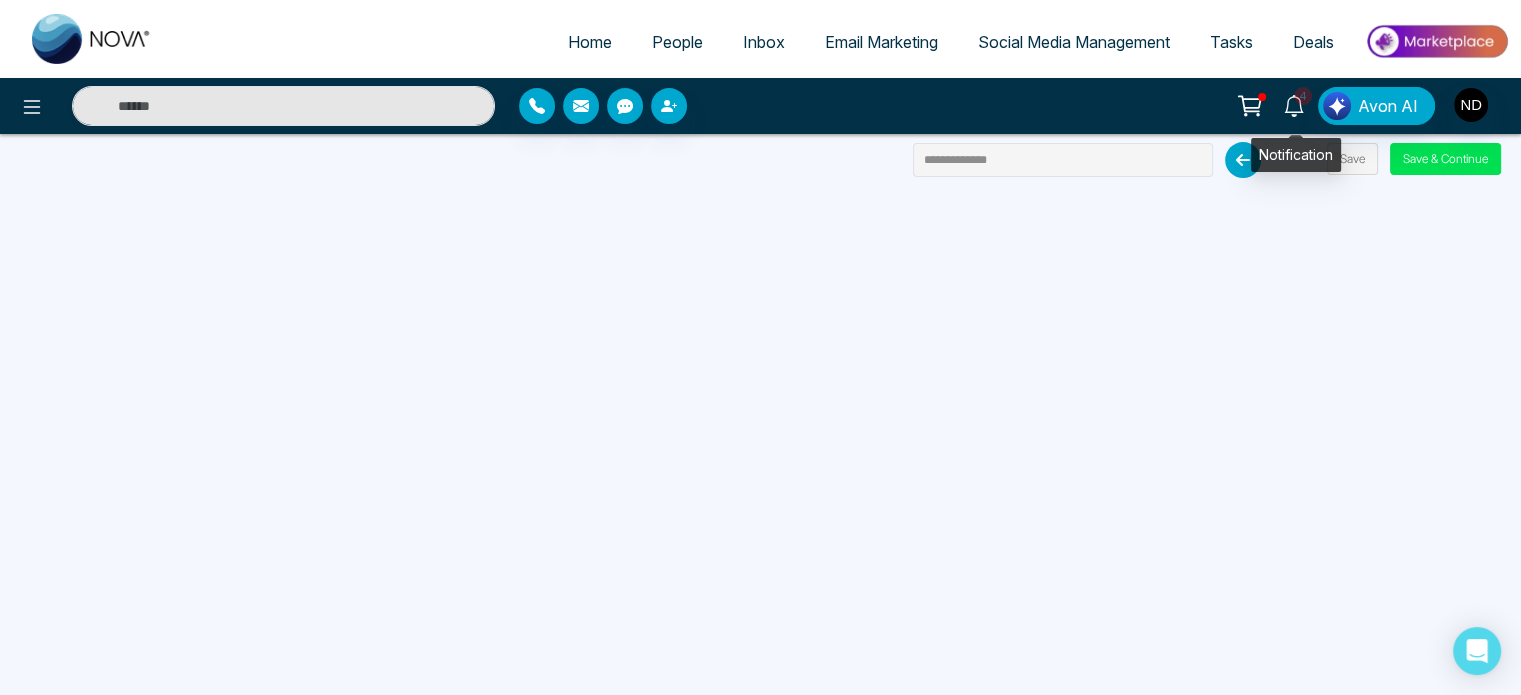 click on "4" at bounding box center [1303, 96] 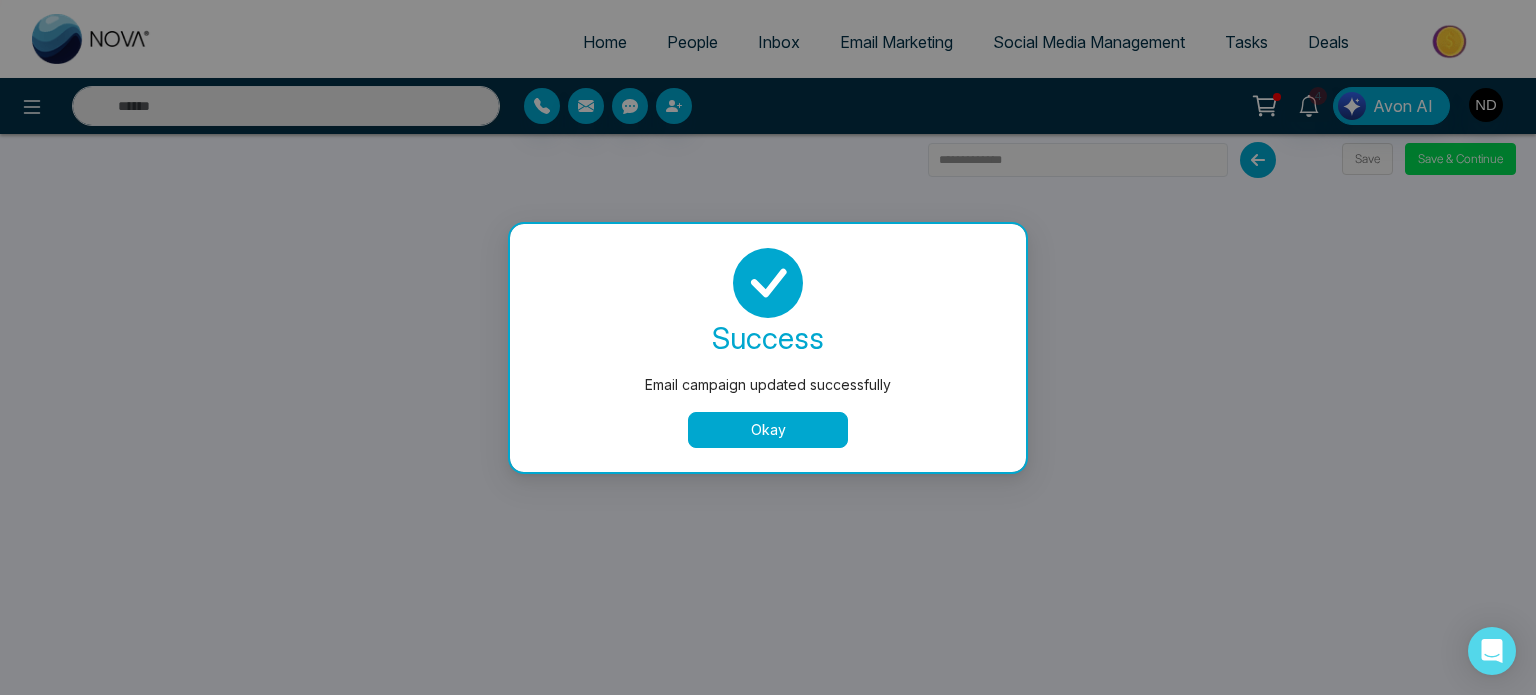 click on "Okay" at bounding box center (768, 430) 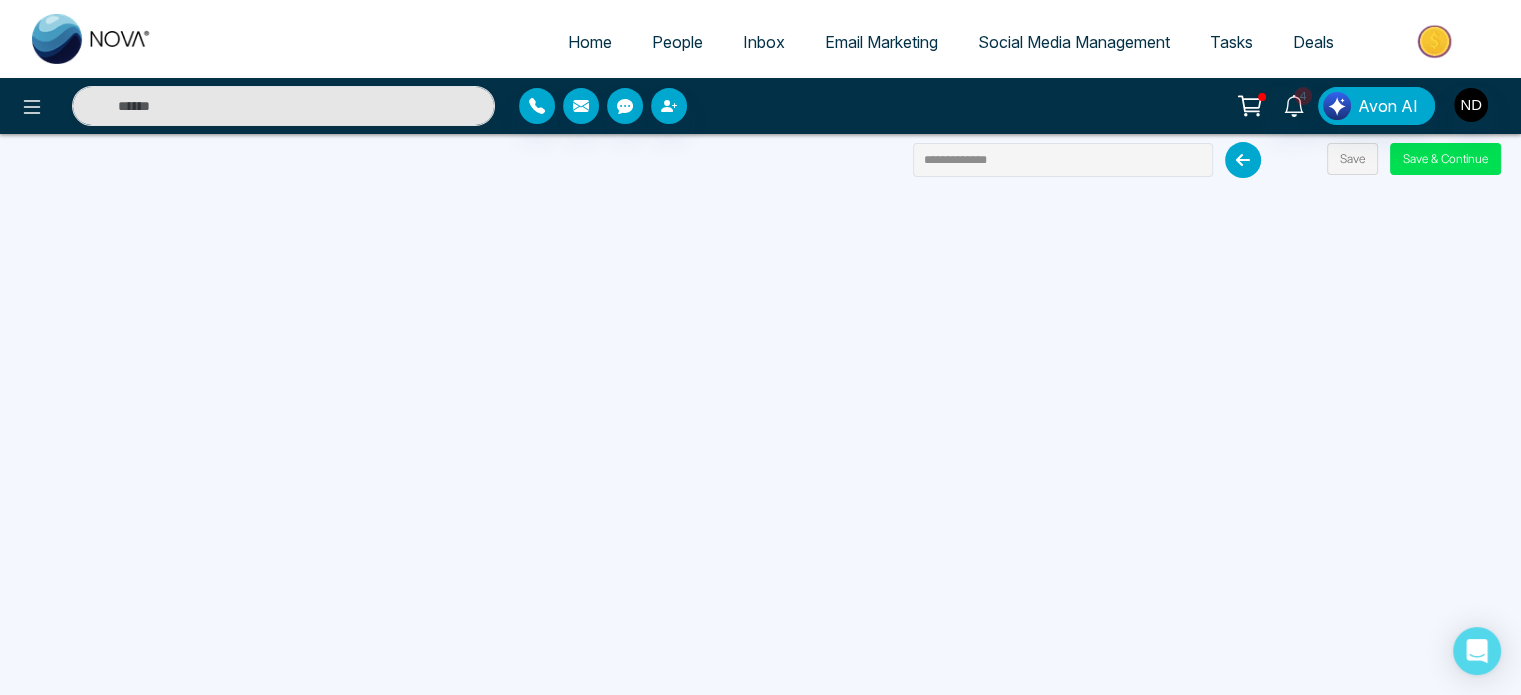 click on "People" at bounding box center (677, 42) 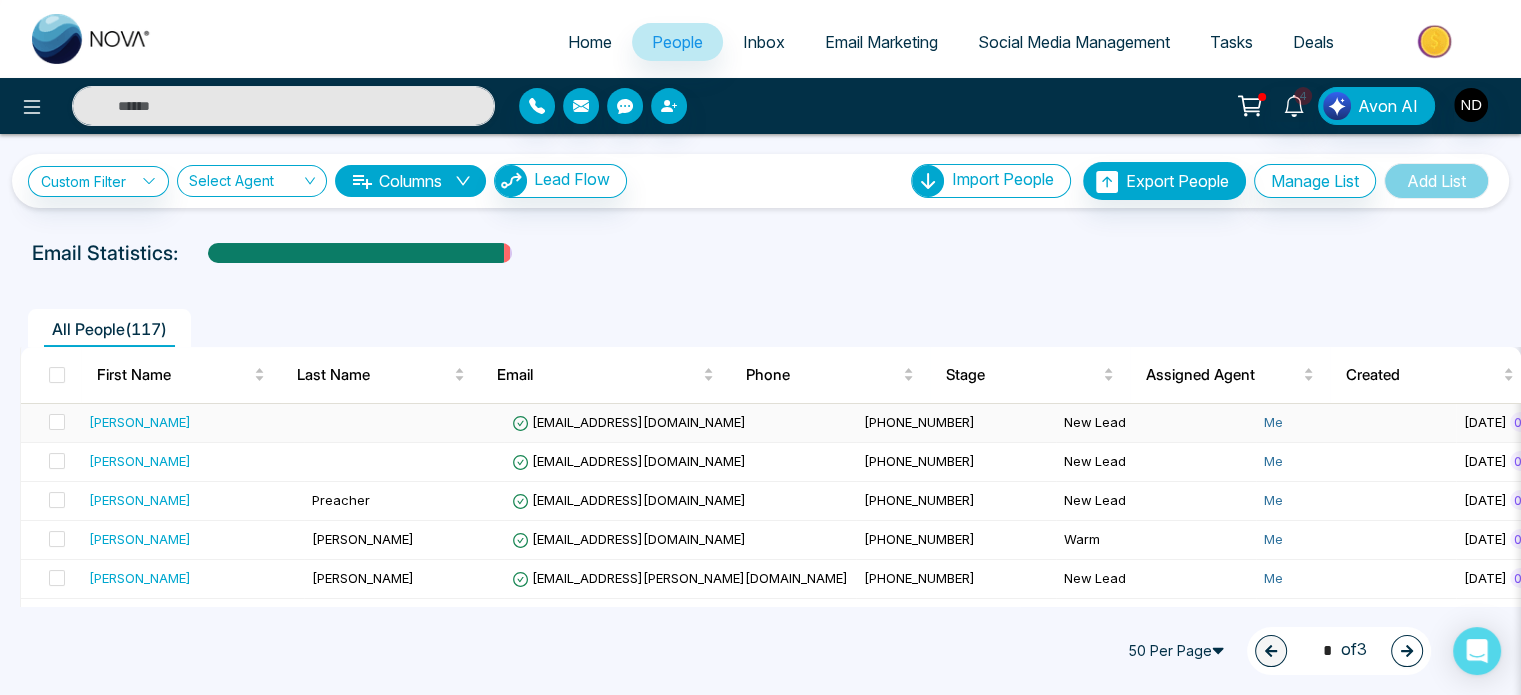 click on "[PERSON_NAME]" at bounding box center [140, 422] 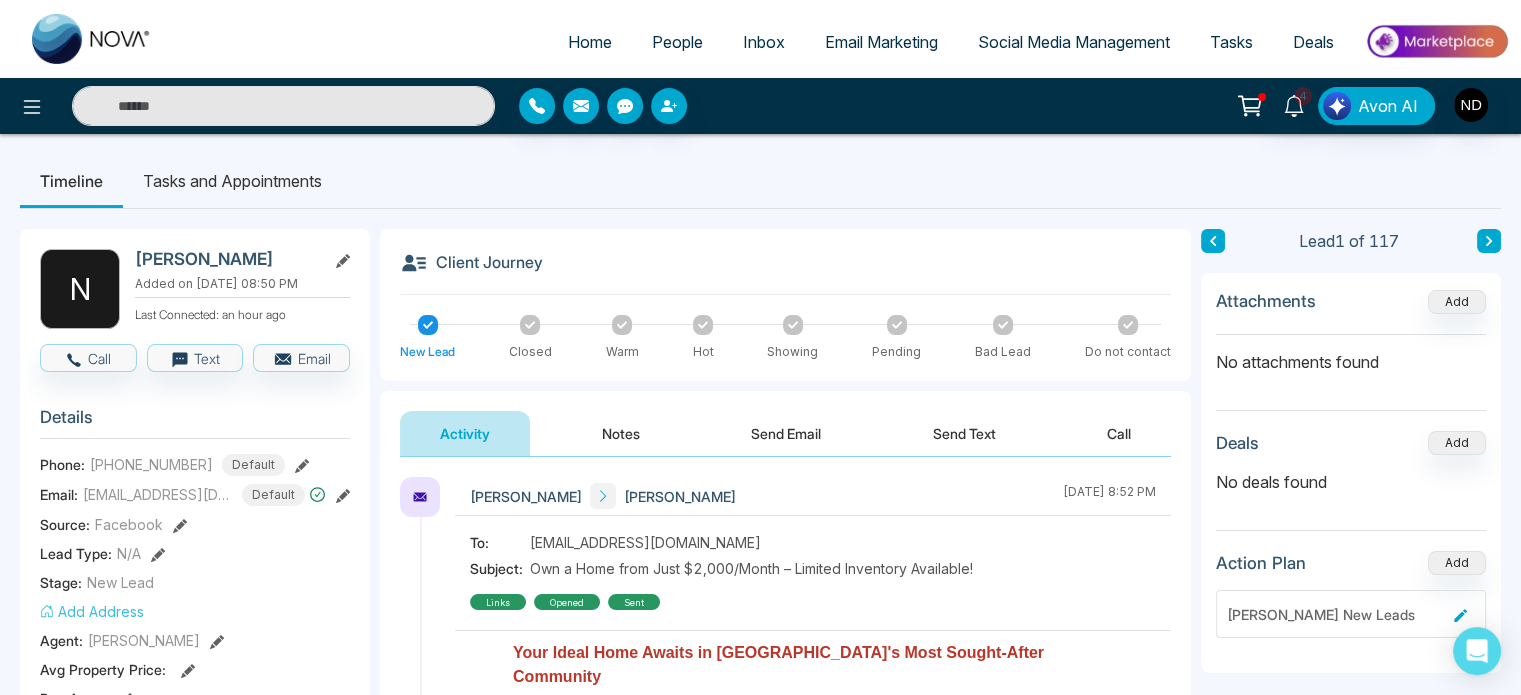 scroll, scrollTop: 188, scrollLeft: 0, axis: vertical 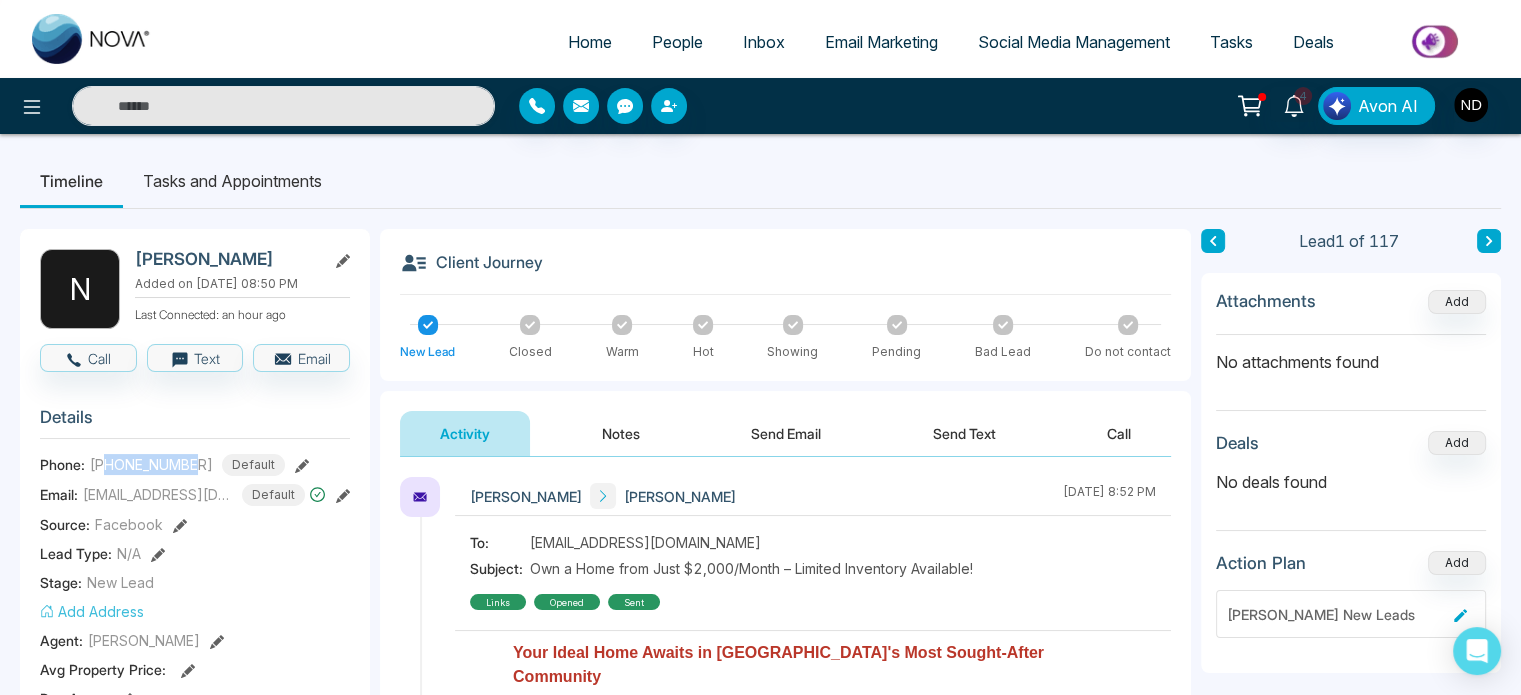 drag, startPoint x: 109, startPoint y: 463, endPoint x: 201, endPoint y: 463, distance: 92 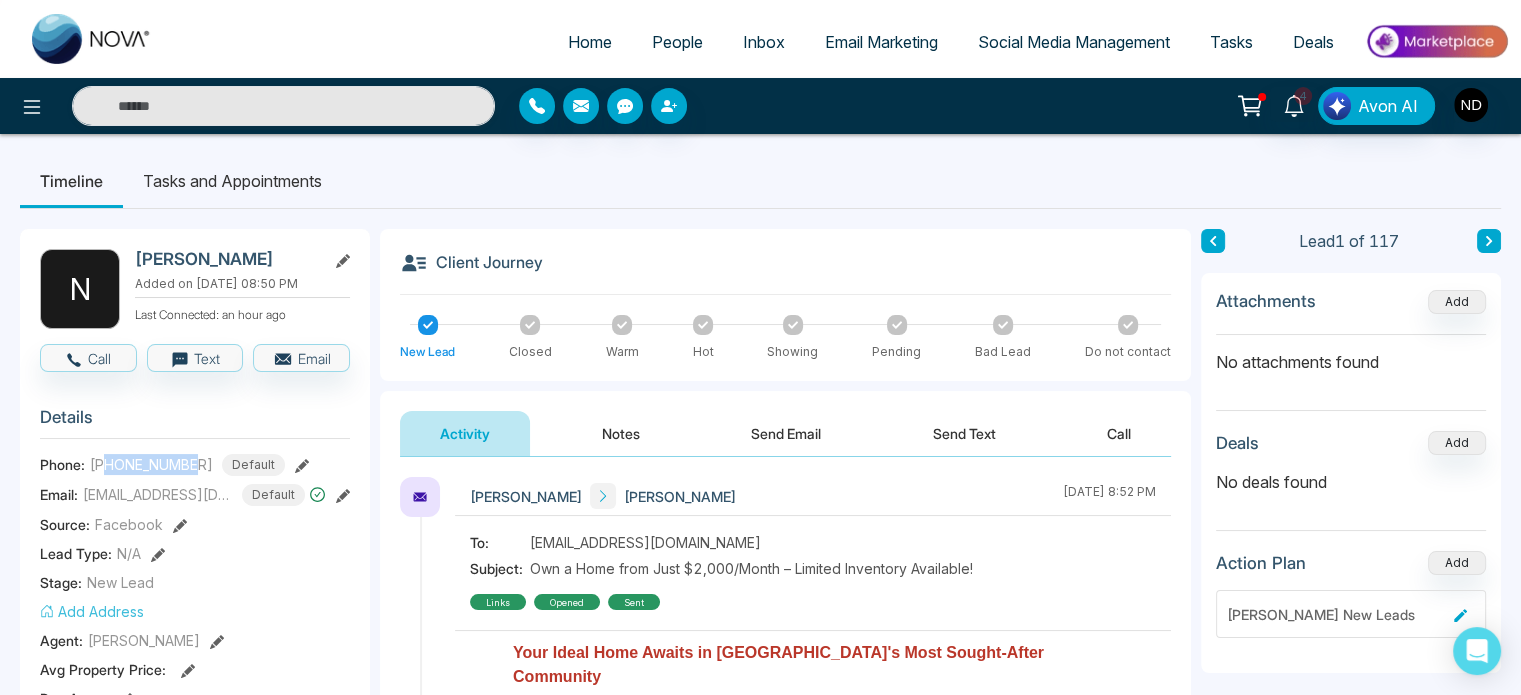 click on "[PHONE_NUMBER] Default" at bounding box center [187, 465] 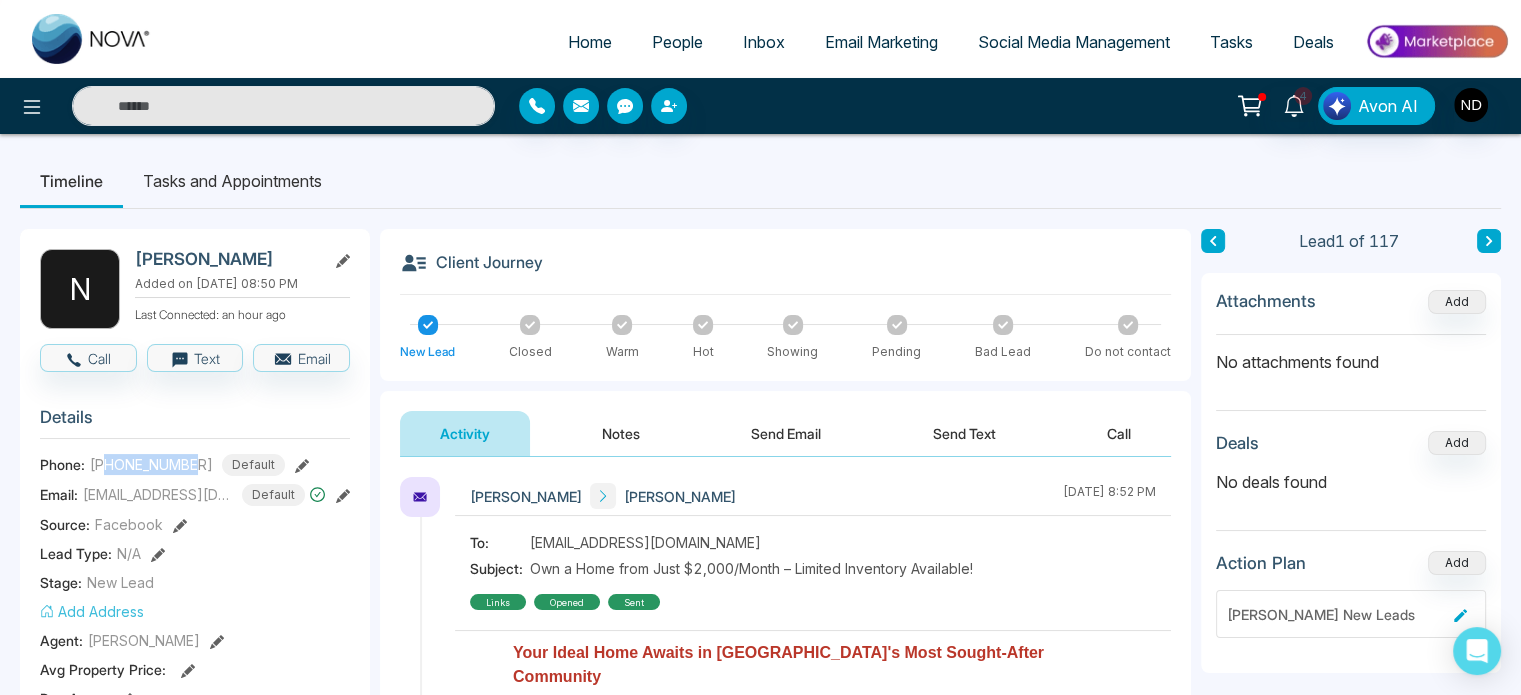 copy on "9057828217" 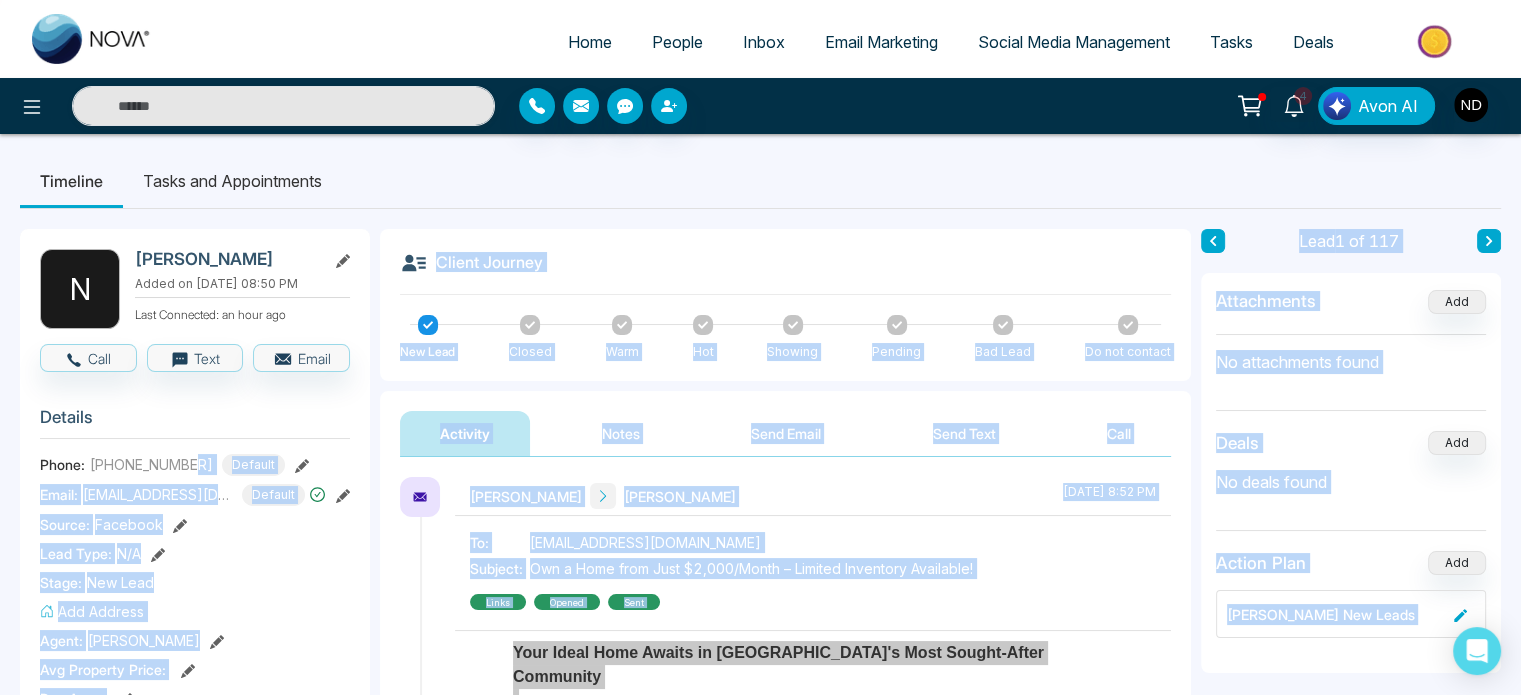 drag, startPoint x: 66, startPoint y: 443, endPoint x: 196, endPoint y: 446, distance: 130.0346 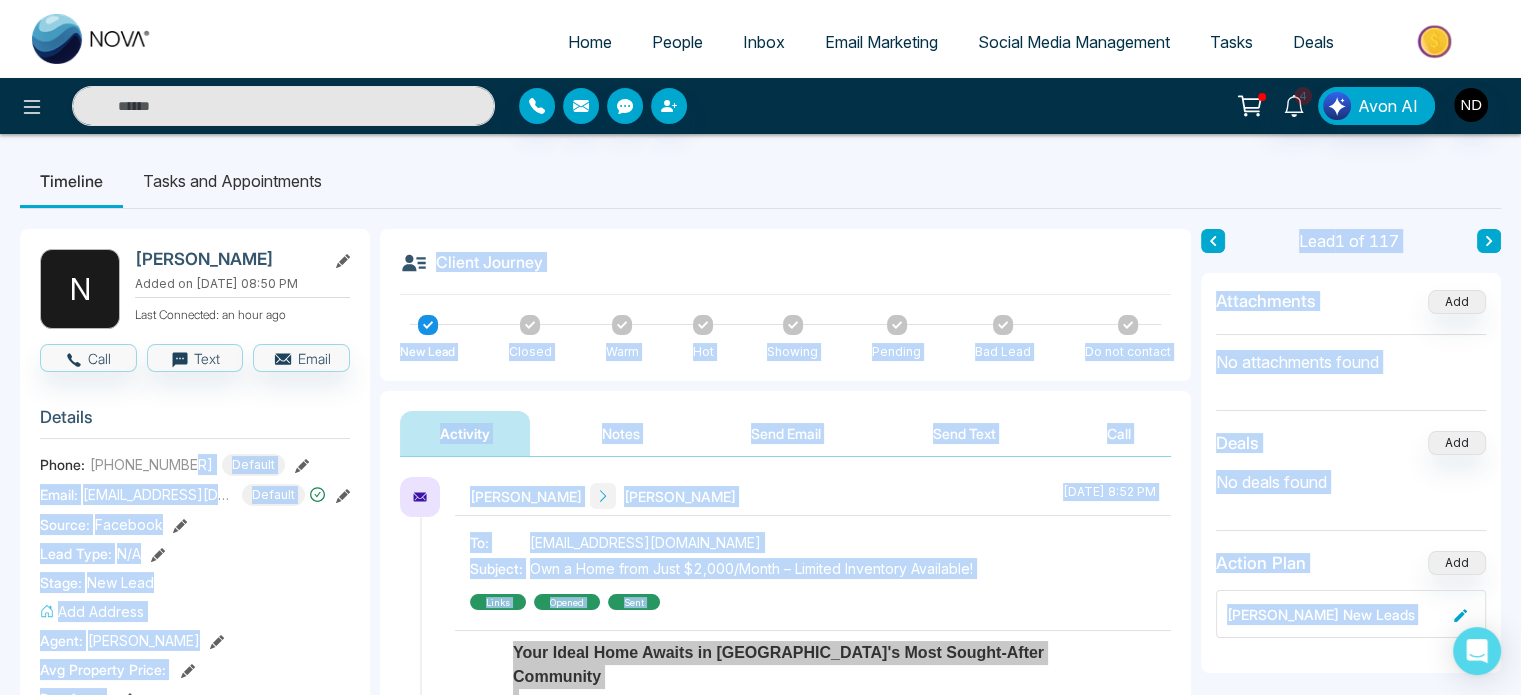 click on "Home People Inbox Email Marketing Social Media Management Tasks Deals 4 Avon AI Timeline Tasks and Appointments N [PERSON_NAME]  Added on   [DATE] 08:50 PM Last Connected:   an hour ago   Call   Text   Email Details Phone: [PHONE_NUMBER] Default Email: [EMAIL_ADDRESS][DOMAIN_NAME] Default Source: Facebook Lead Type: N/A Stage: New Lead Add Address Agent: [PERSON_NAME] Avg Property Price : Buy Area : Home Type : Start Date : Last Contact Date : Province : Timeframe : Urgency : Tags [PERSON_NAME] New Homes   × Is this lead a Realtor? Lead Summary 0 Calls 1 Texts 1 Emails Social Profile   Not found Not found Not found Custom Lead Data Custom Fields Delete lead   Client Journey New Lead Closed Warm Hot Showing Pending Bad Lead Do not contact Activity Notes Send Email Send Text Call [PERSON_NAME] [PERSON_NAME] [DATE] 8:52 PM To: [EMAIL_ADDRESS][DOMAIN_NAME] Subject: Own a Home from Just $2,000/Month – Limited Inventory Available! links Opened sent [PERSON_NAME] [PERSON_NAME] [DATE] 8:52 PM   ********" at bounding box center [760, 347] 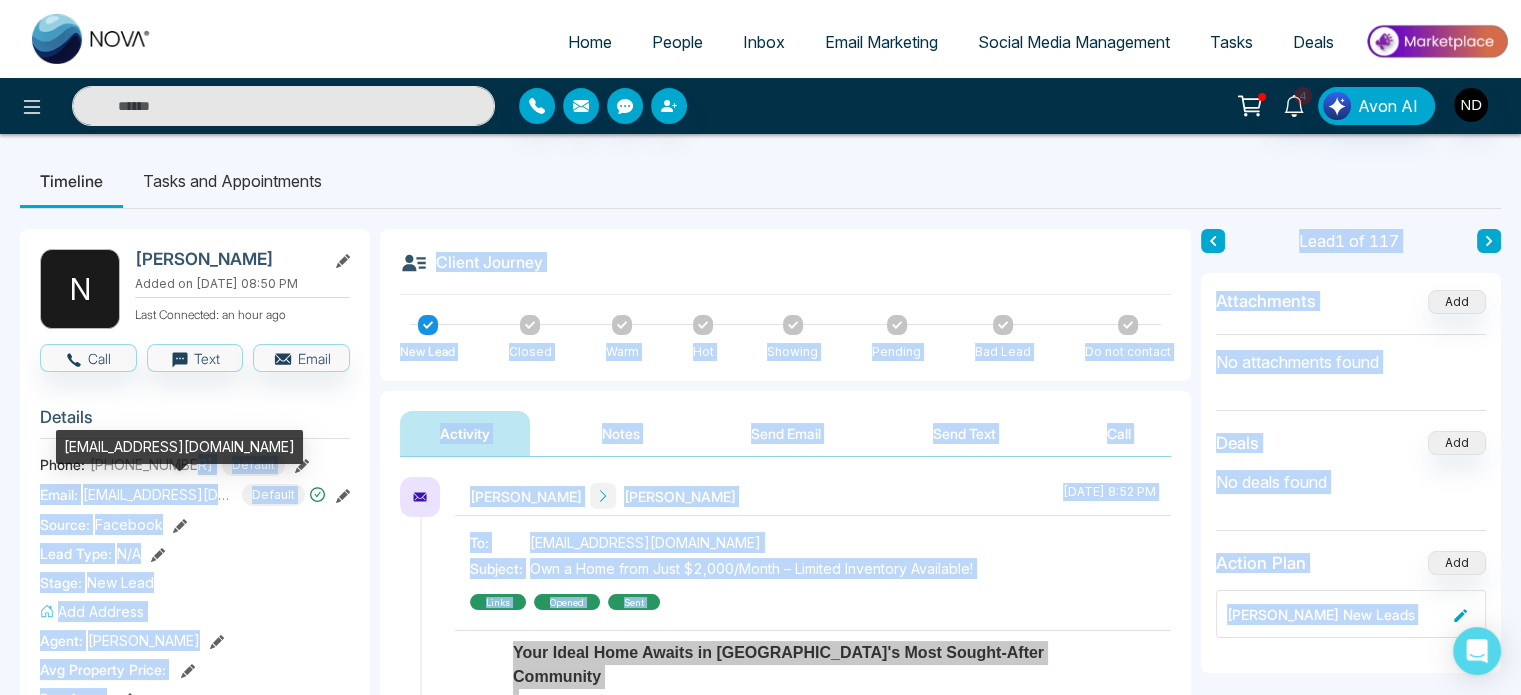 click on "[EMAIL_ADDRESS][DOMAIN_NAME]" at bounding box center [158, 494] 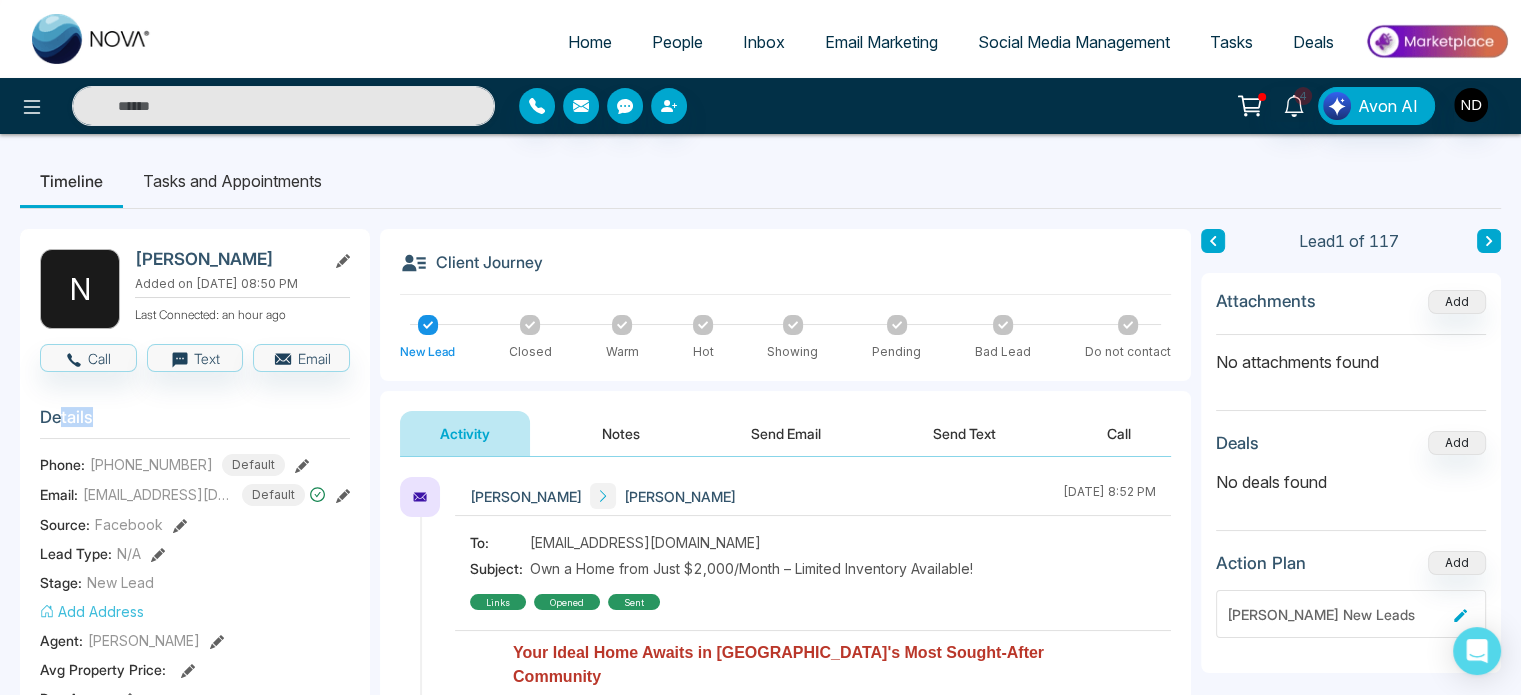 drag, startPoint x: 61, startPoint y: 427, endPoint x: 143, endPoint y: 425, distance: 82.02438 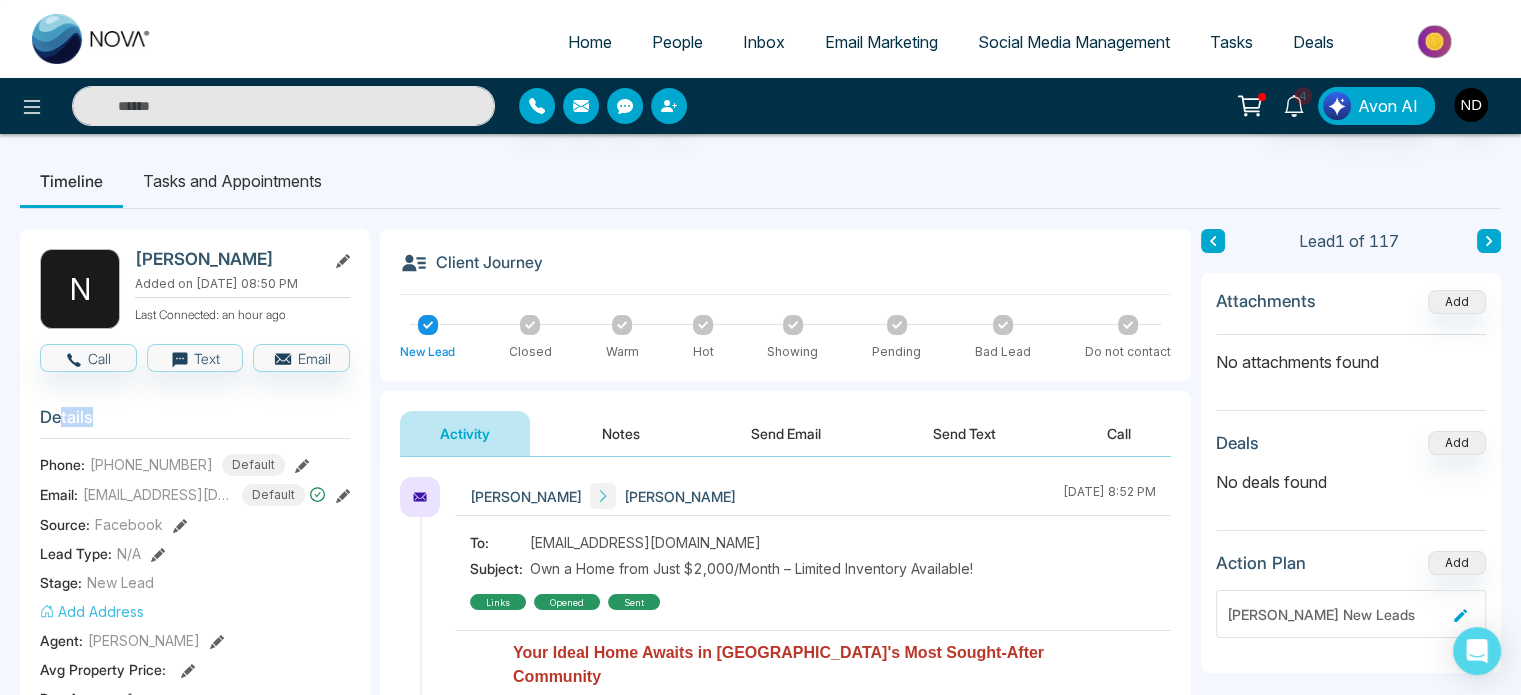 click on "Details" at bounding box center [195, 422] 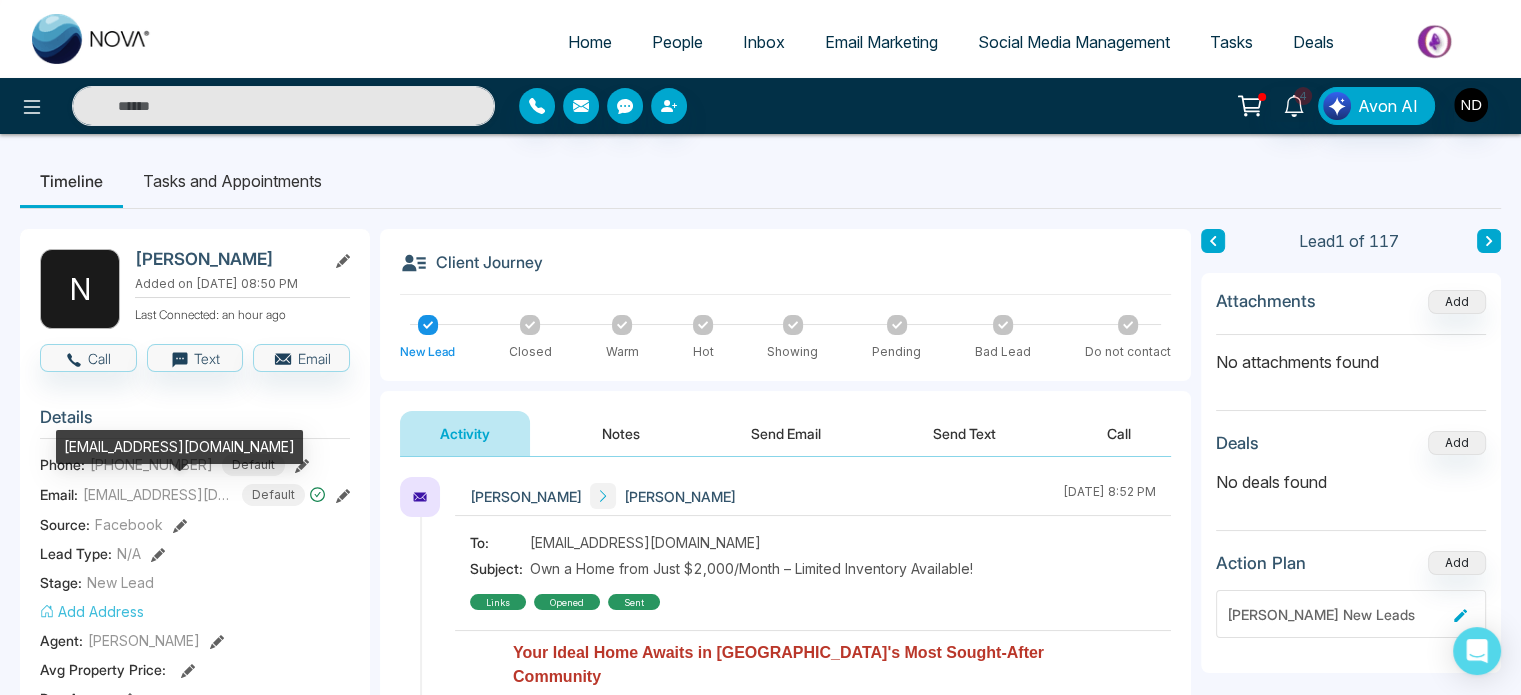 click on "[EMAIL_ADDRESS][DOMAIN_NAME]" at bounding box center [158, 494] 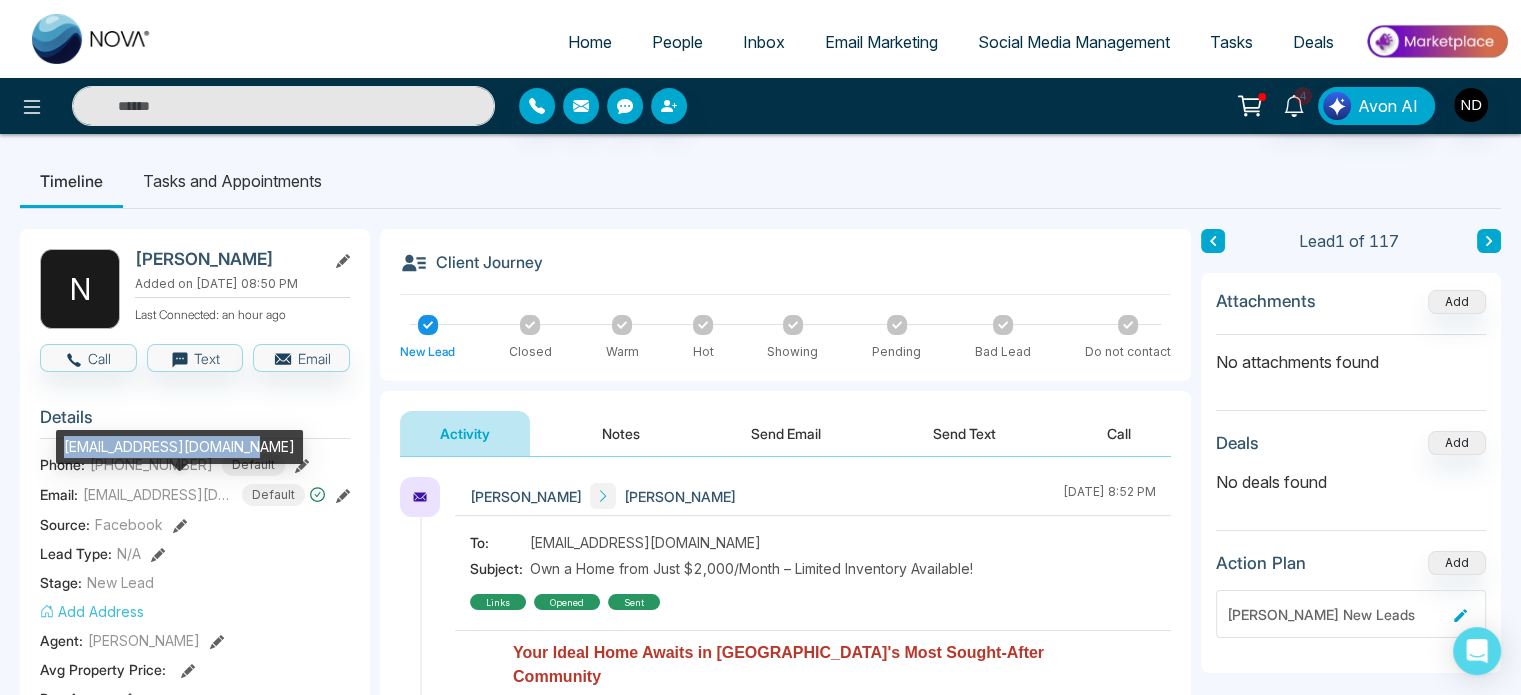 drag, startPoint x: 64, startPoint y: 447, endPoint x: 250, endPoint y: 439, distance: 186.17197 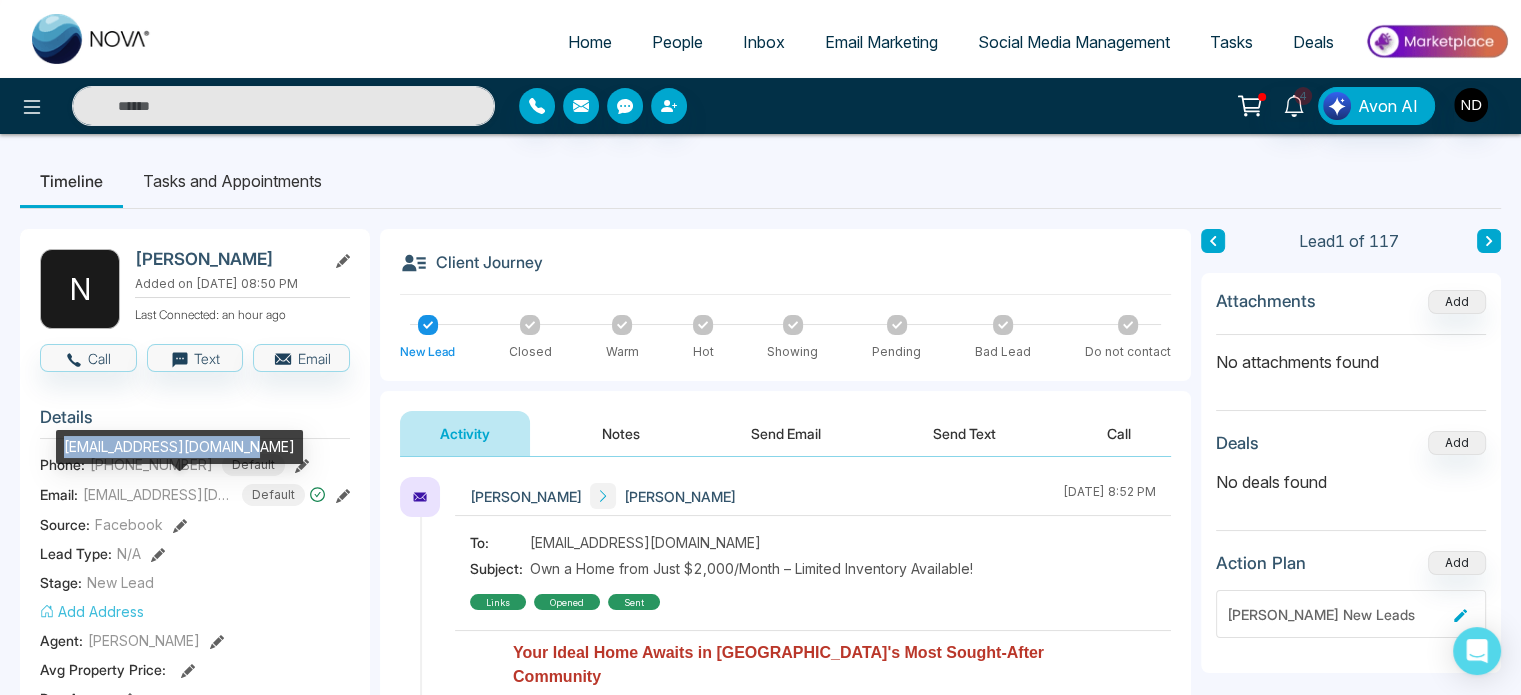 click on "[EMAIL_ADDRESS][DOMAIN_NAME]" at bounding box center [179, 447] 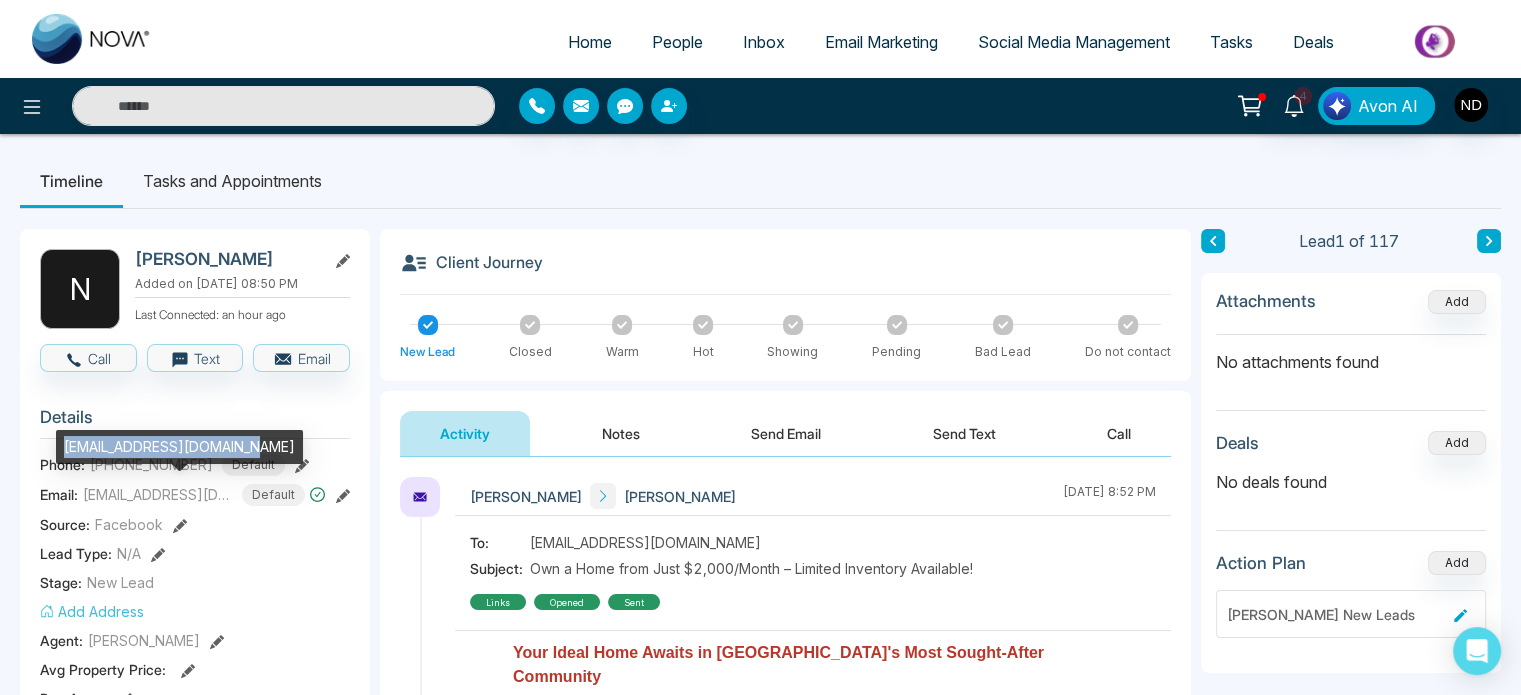 copy on "[EMAIL_ADDRESS][DOMAIN_NAME]" 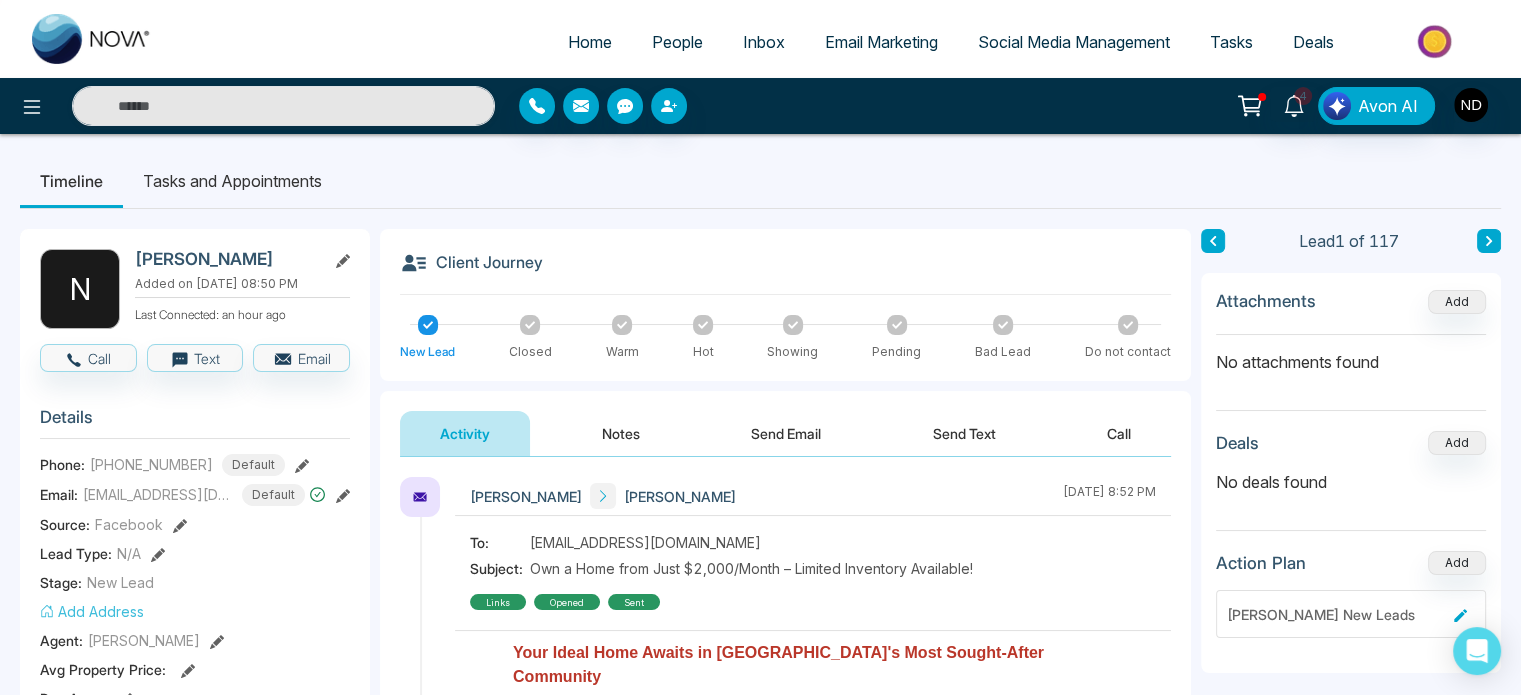 scroll, scrollTop: 188, scrollLeft: 0, axis: vertical 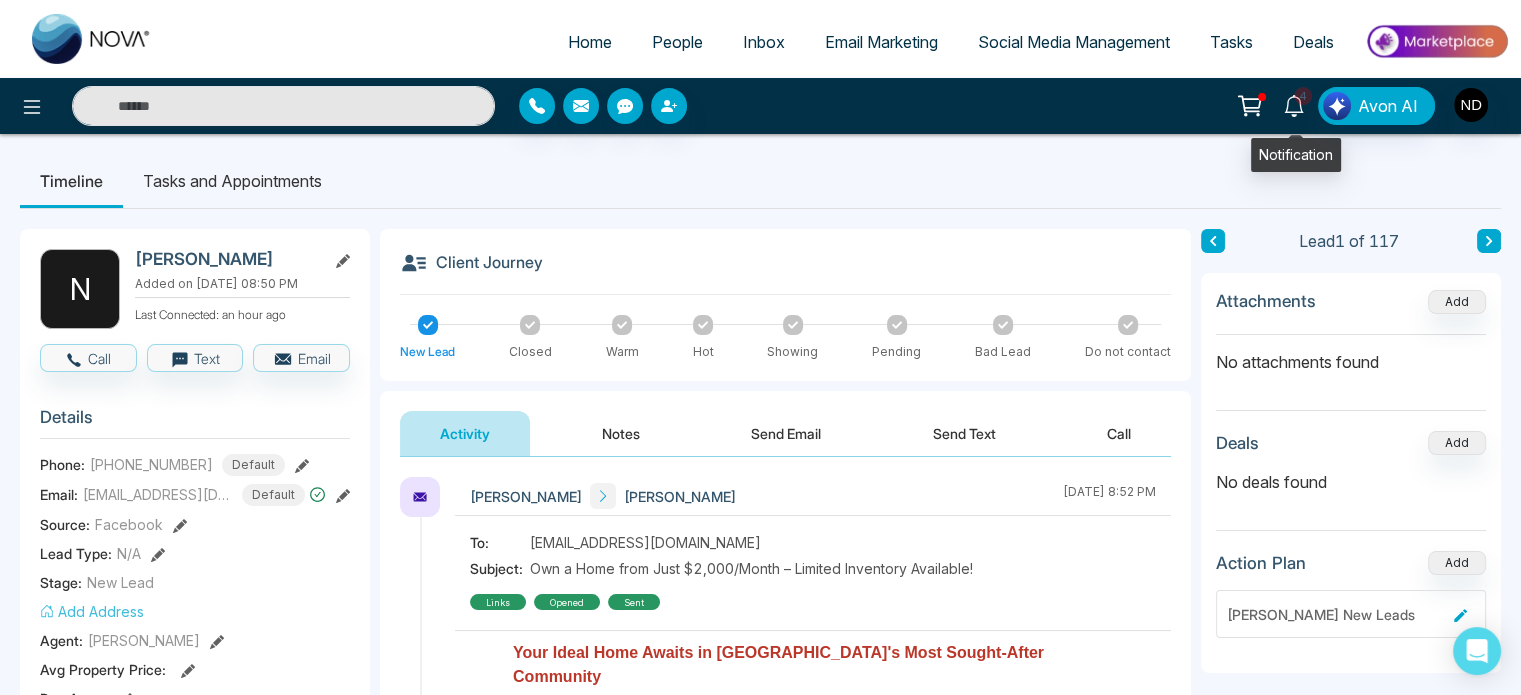 click 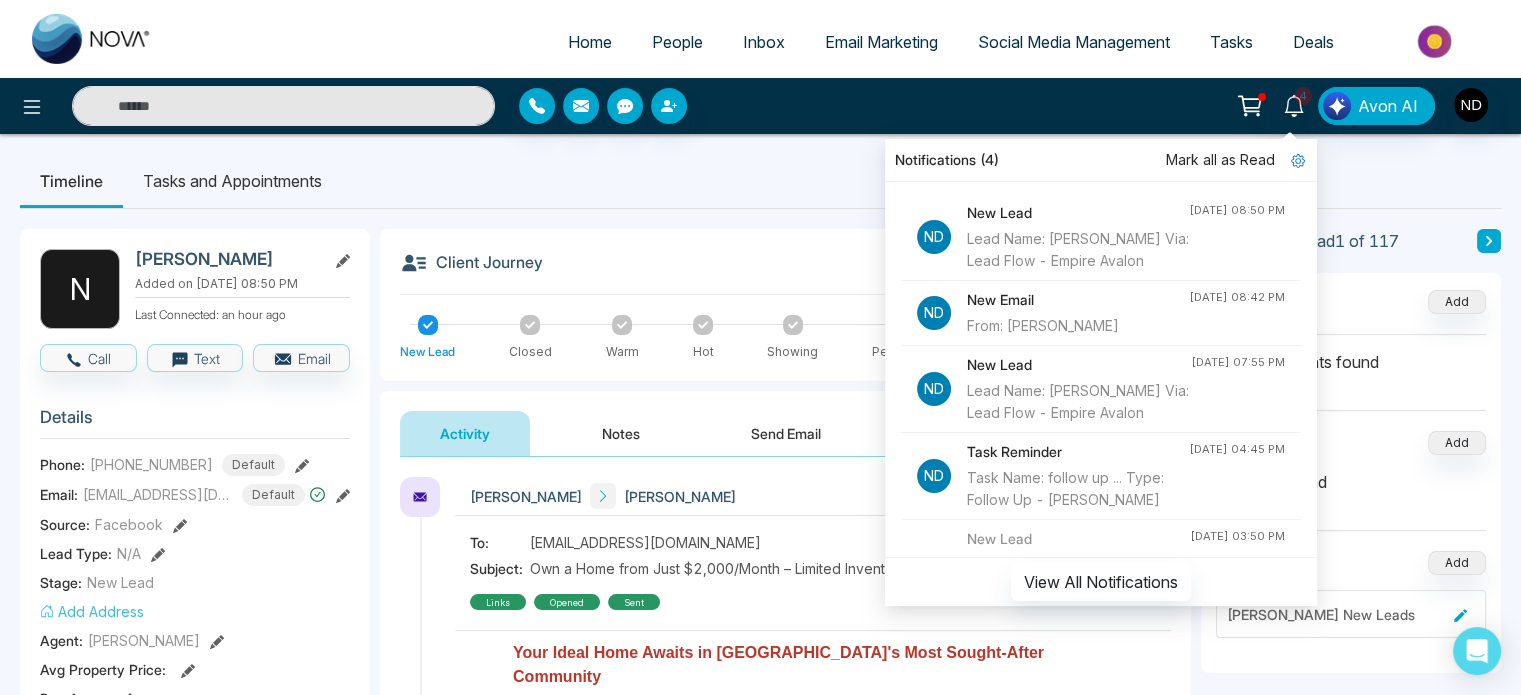 click on "Mark all as Read" at bounding box center [1220, 160] 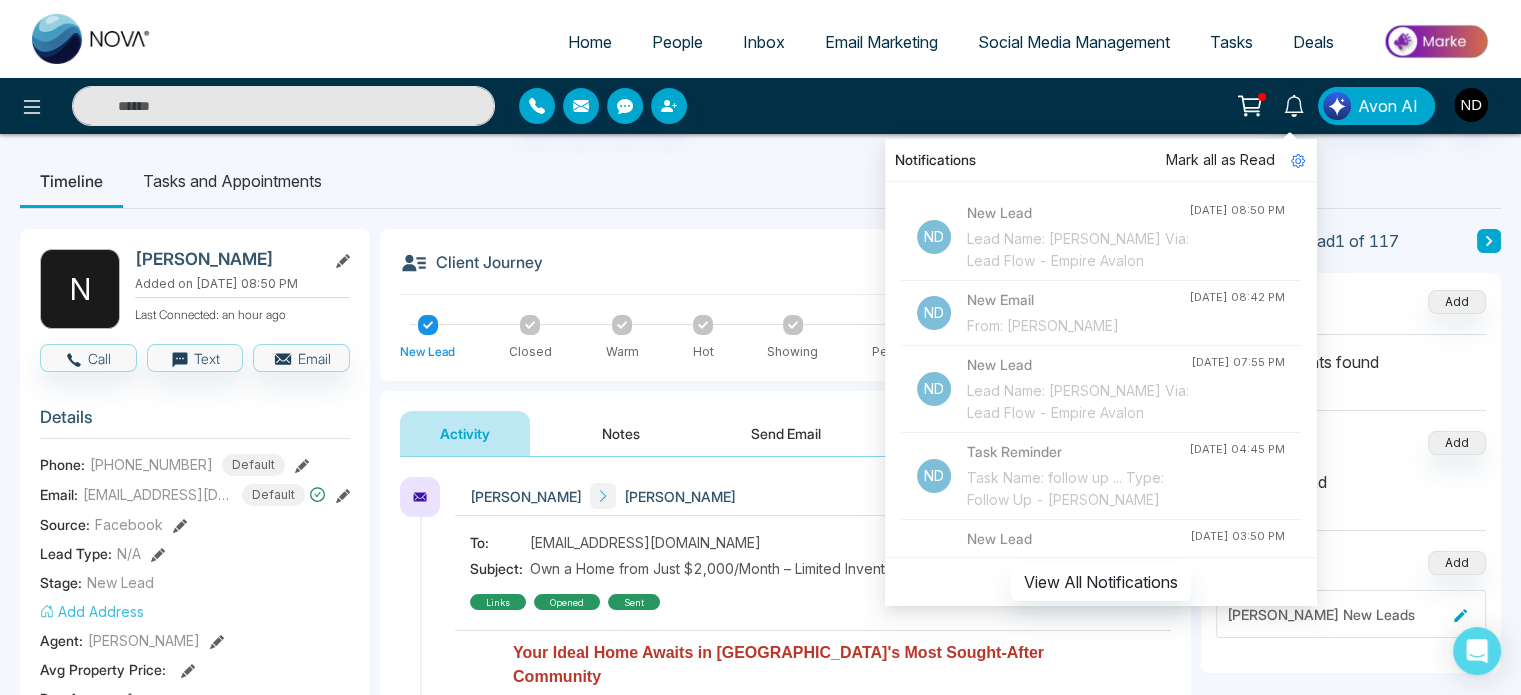 click on "Notifications  Mark all as Read N D New Lead Lead Name: [PERSON_NAME]
Via: Lead Flow - Empire Avalon [DATE] 08:50 PM N D New Email From: [PERSON_NAME]  [DATE] 08:42 PM N D New Lead Lead Name: [PERSON_NAME]
Via: Lead Flow - Empire Avalon [DATE] 07:55 PM N D Task Reminder Task Name: follow up ...
Type: Follow Up - [PERSON_NAME] [DATE] 04:45 PM N D New Lead Lead Name: [PERSON_NAME] Preacher
Via: Lead Flow - Empire Avalon [DATE] 03:50 PM N D New Lead Lead Name: ਨੰਬਰਦਾਰ
Via: Lead Flow - Empire Avalon [DATE] 02:05 PM N D New Lead Lead Name: [PERSON_NAME]
Via: Lead Flow - Empire Avalon [DATE] 09:35 AM N D Task Reminder Task Name: Message to...
Type: Text - [PERSON_NAME] [DATE] 09:00 AM N D New Lead Lead Name: [PERSON_NAME]: Lead Flow - Empire Avalon [DATE] 05:15 AM N D New Lead Lead Name: [PERSON_NAME]
Via: Lead Flow - Empire Avalon [DATE] 01:55 AM N D New Lead Lead Name: [PERSON_NAME]
Via: Lead Flow - Empire Avalon" at bounding box center (1101, 365) 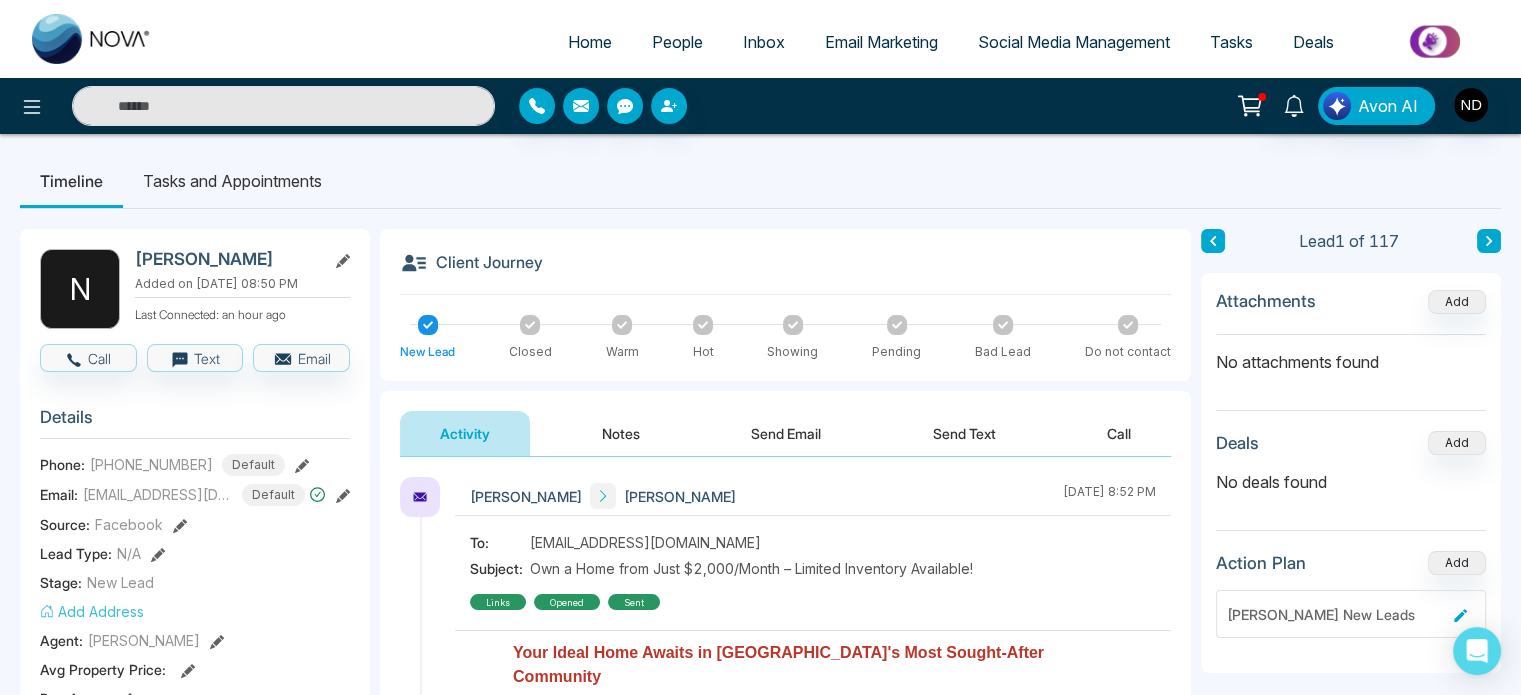 click on "Timeline Tasks and Appointments" at bounding box center [760, 181] 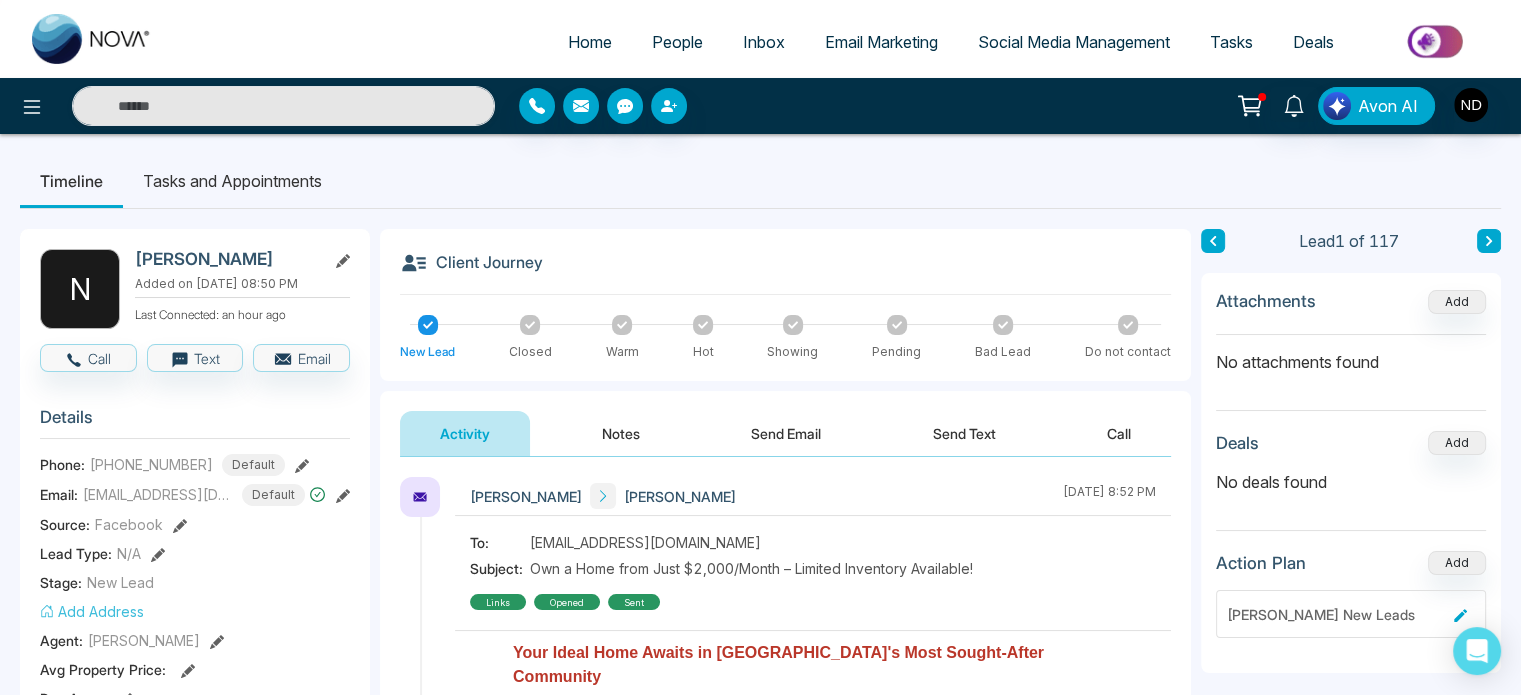 click on "Tasks" at bounding box center (1231, 42) 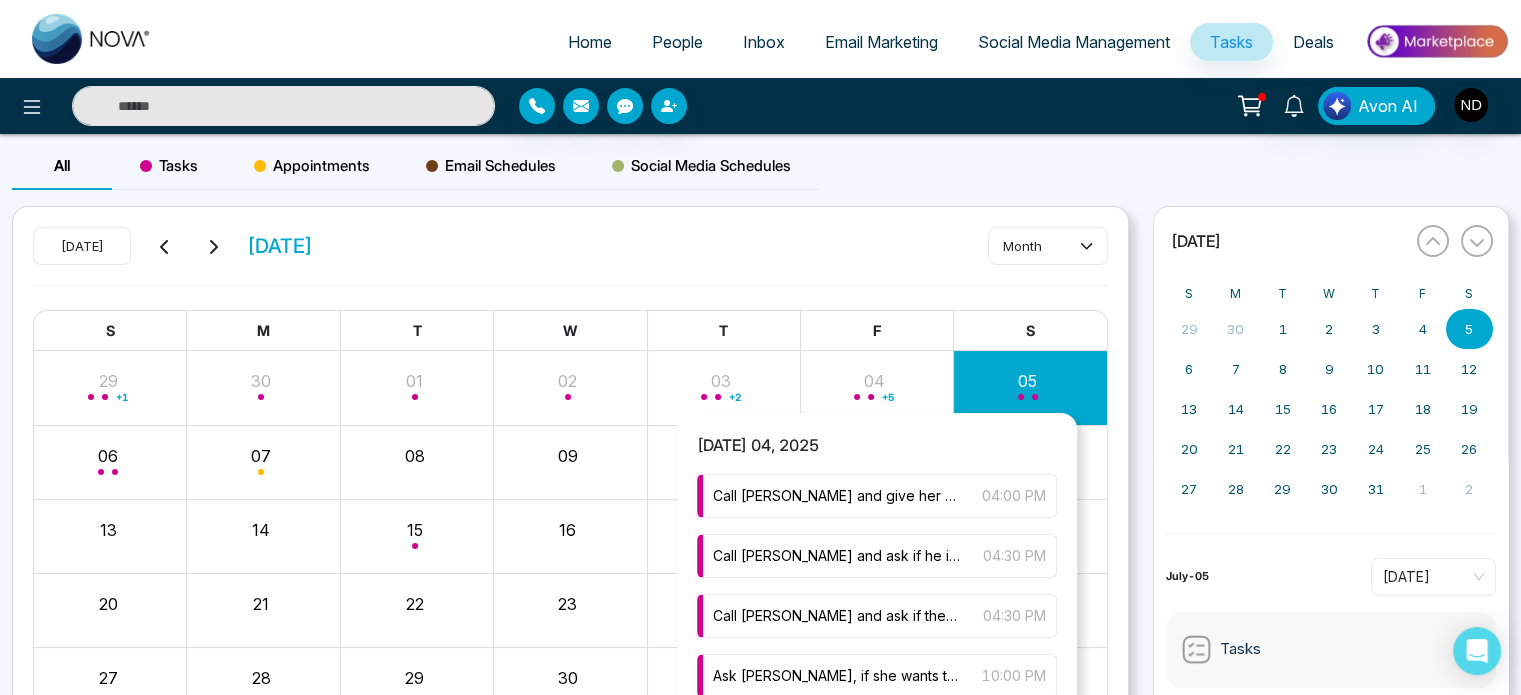 scroll, scrollTop: 180, scrollLeft: 0, axis: vertical 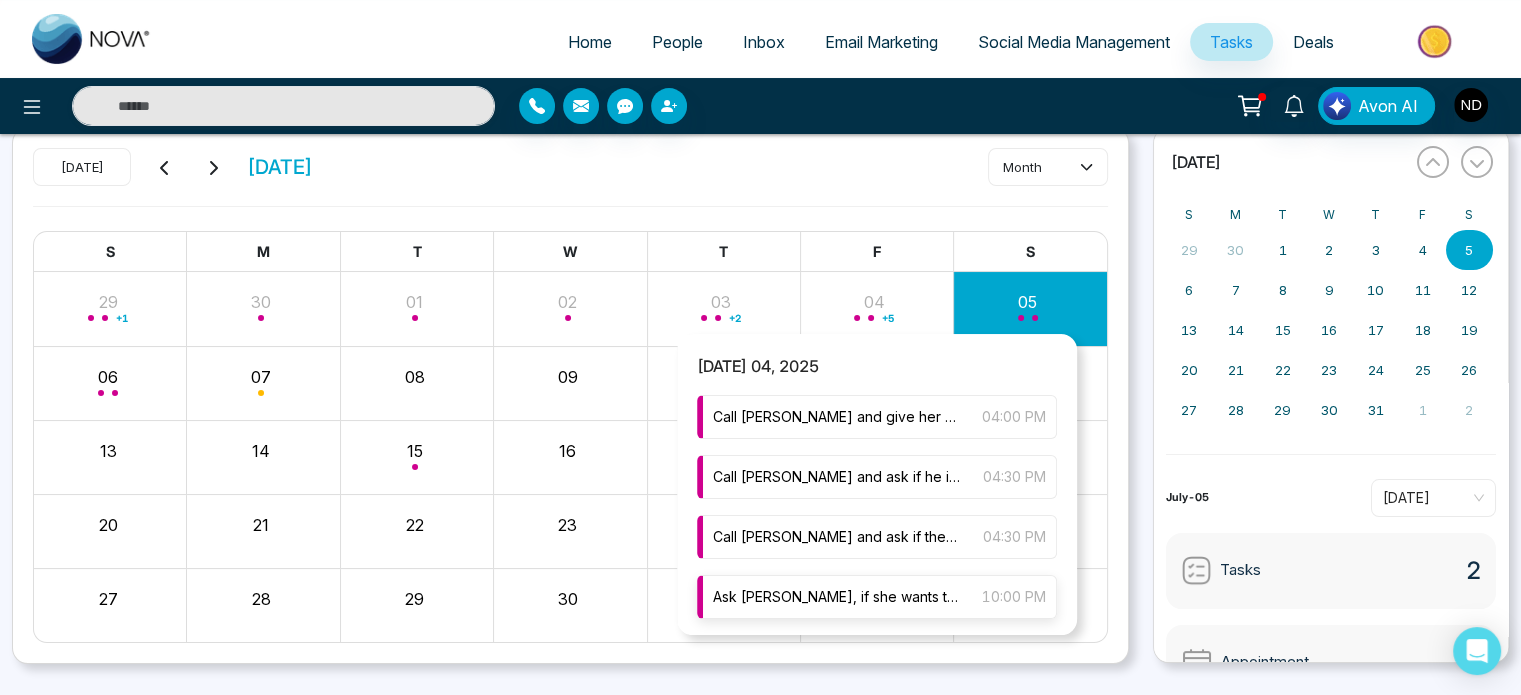 click on "Ask [PERSON_NAME], if she wants to come to the sales office" at bounding box center [837, 597] 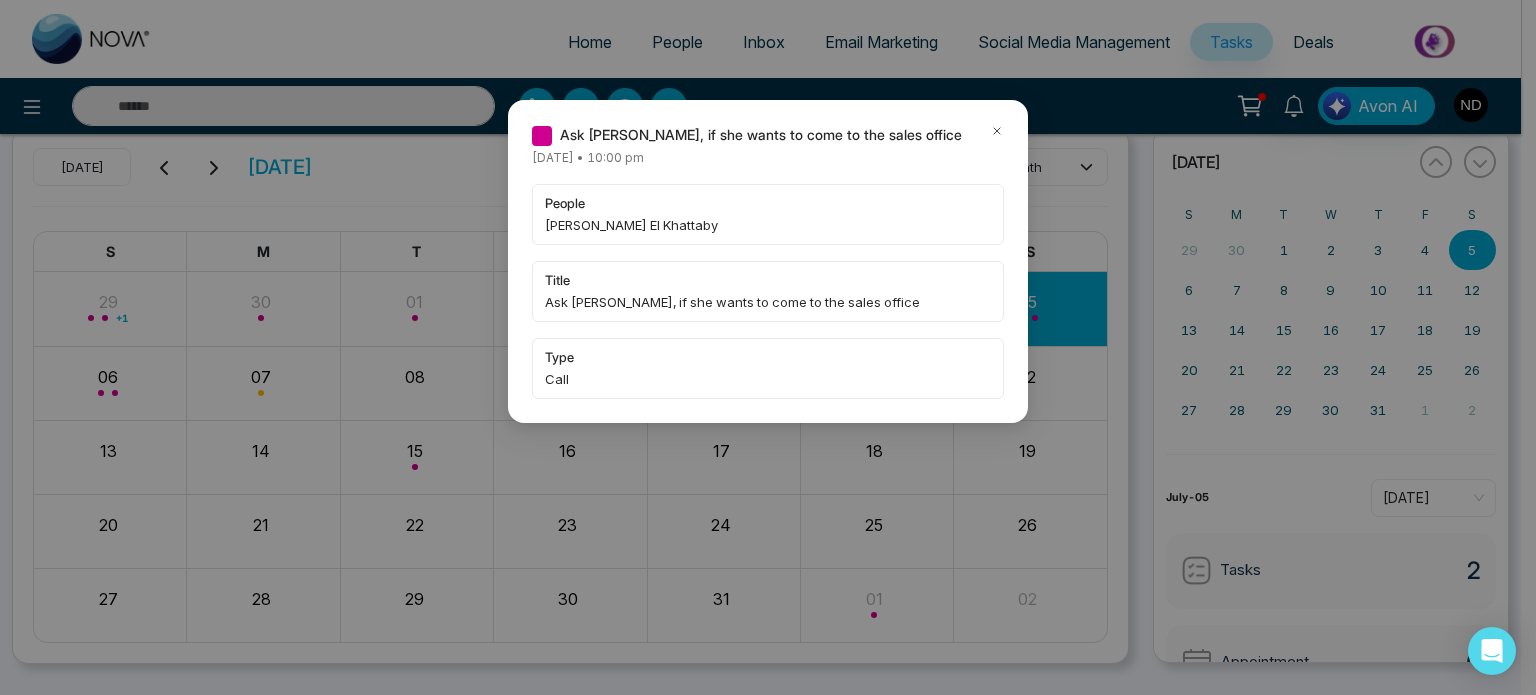 click 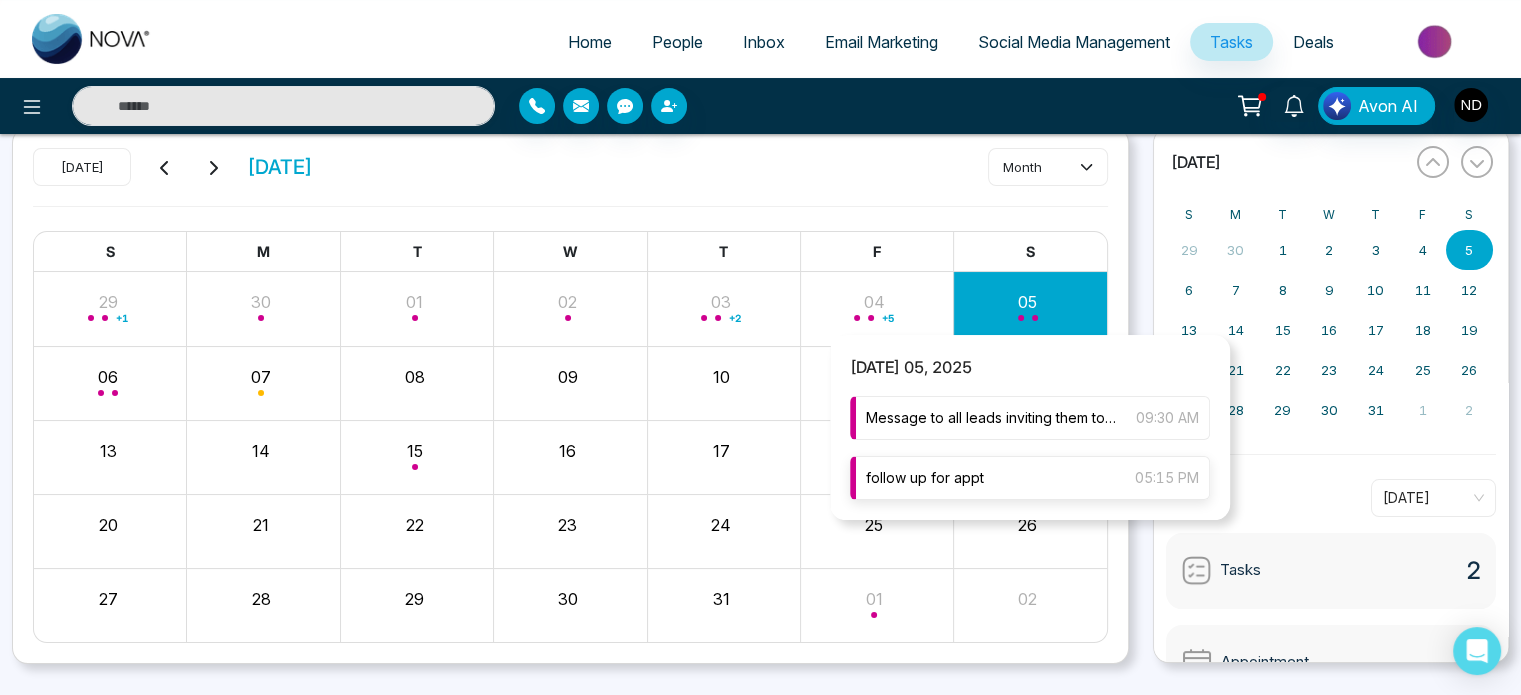 scroll, scrollTop: 118, scrollLeft: 0, axis: vertical 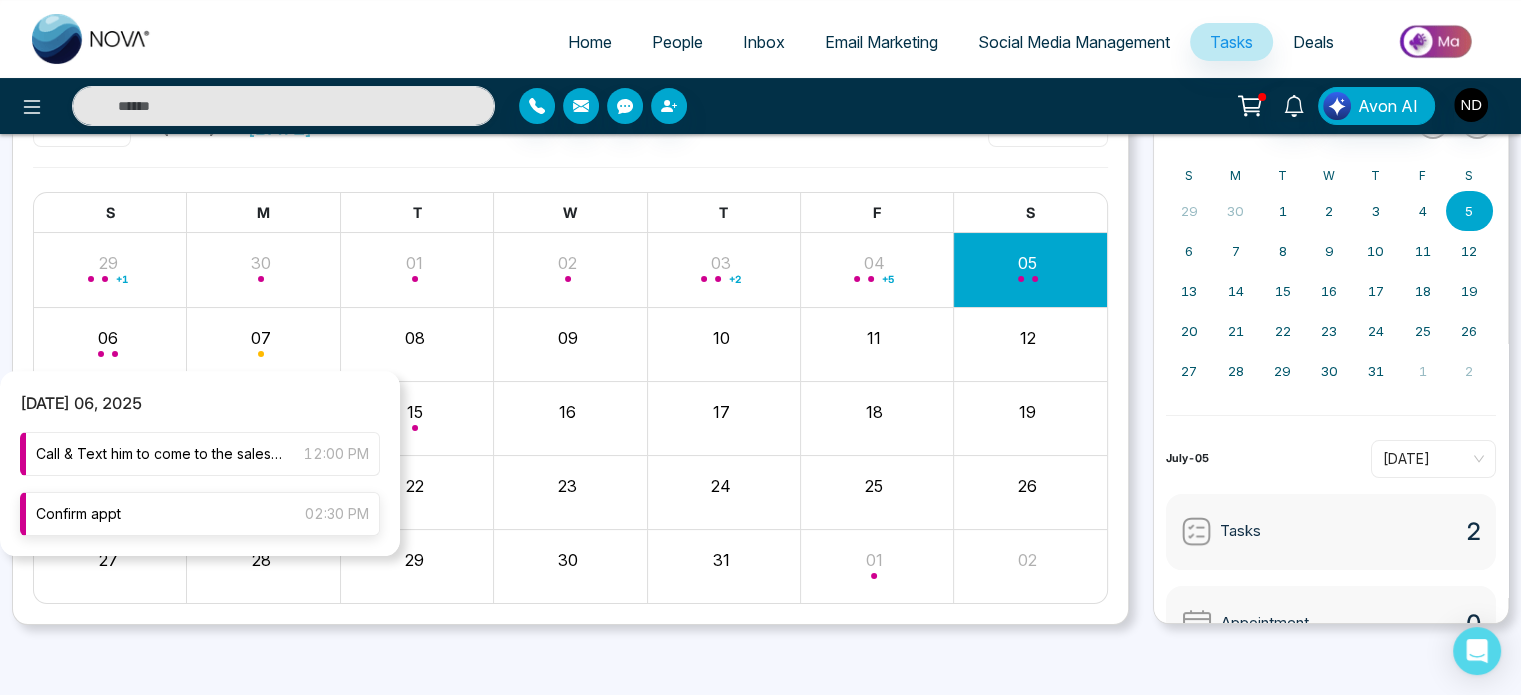 click on "Confirm appt 02:30 PM" at bounding box center (200, 514) 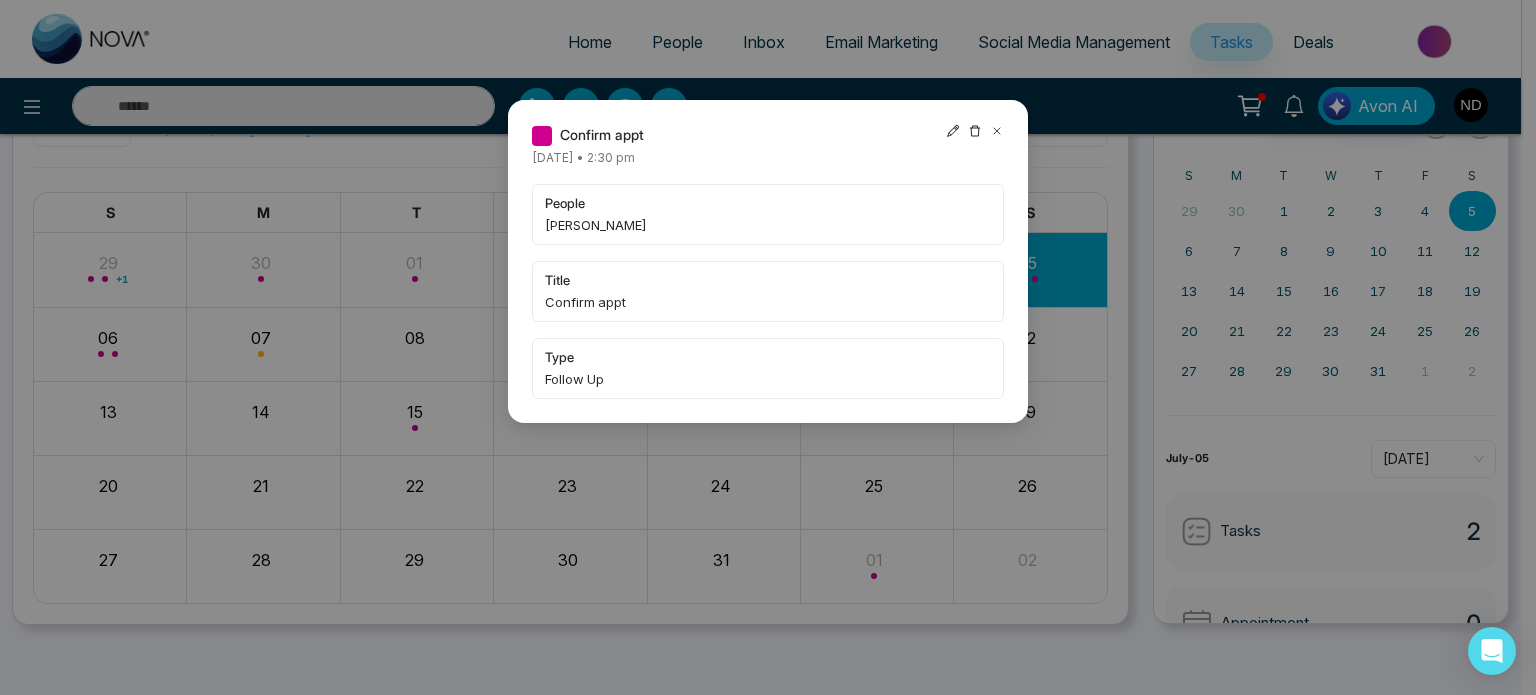 click 